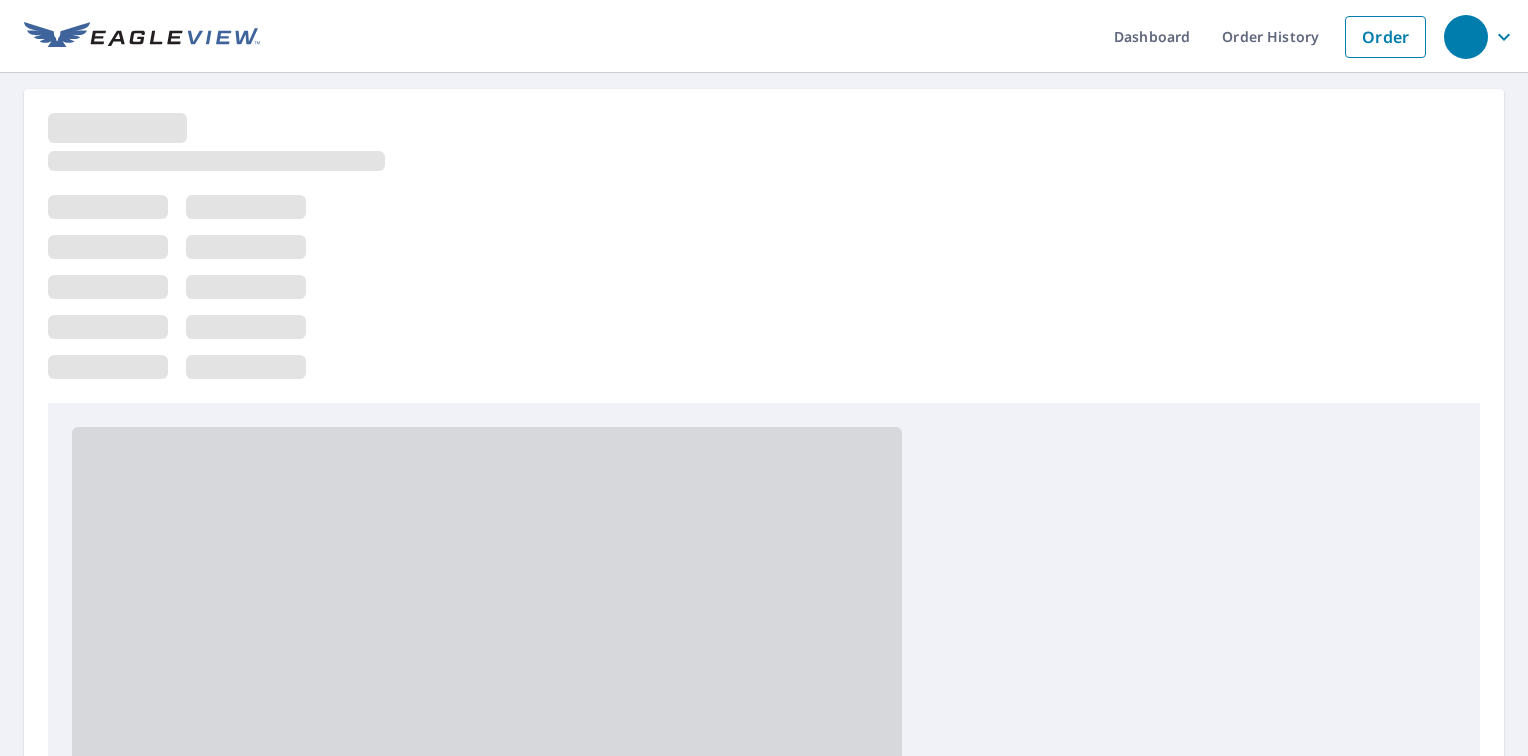 scroll, scrollTop: 0, scrollLeft: 0, axis: both 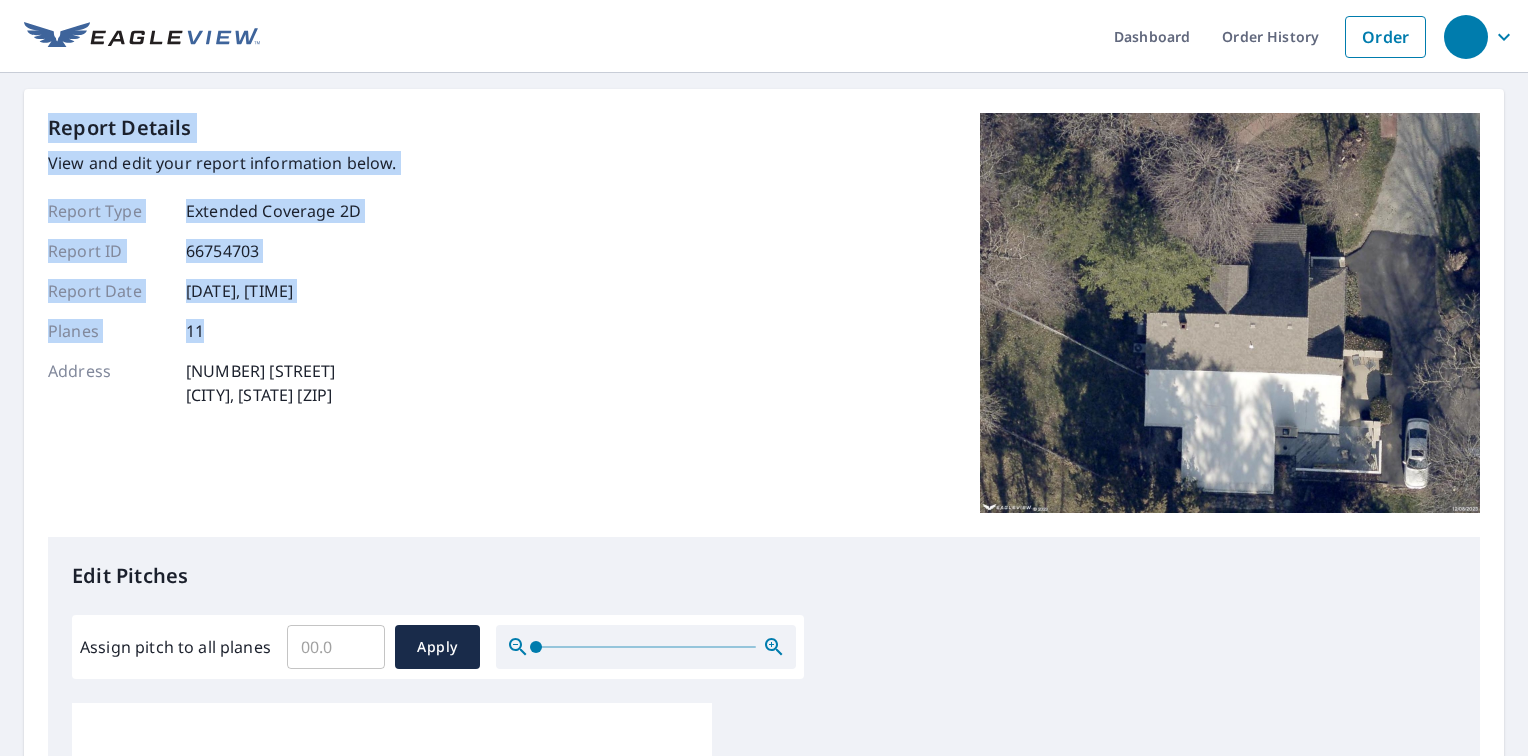 drag, startPoint x: 0, startPoint y: 0, endPoint x: 612, endPoint y: 346, distance: 703.03625 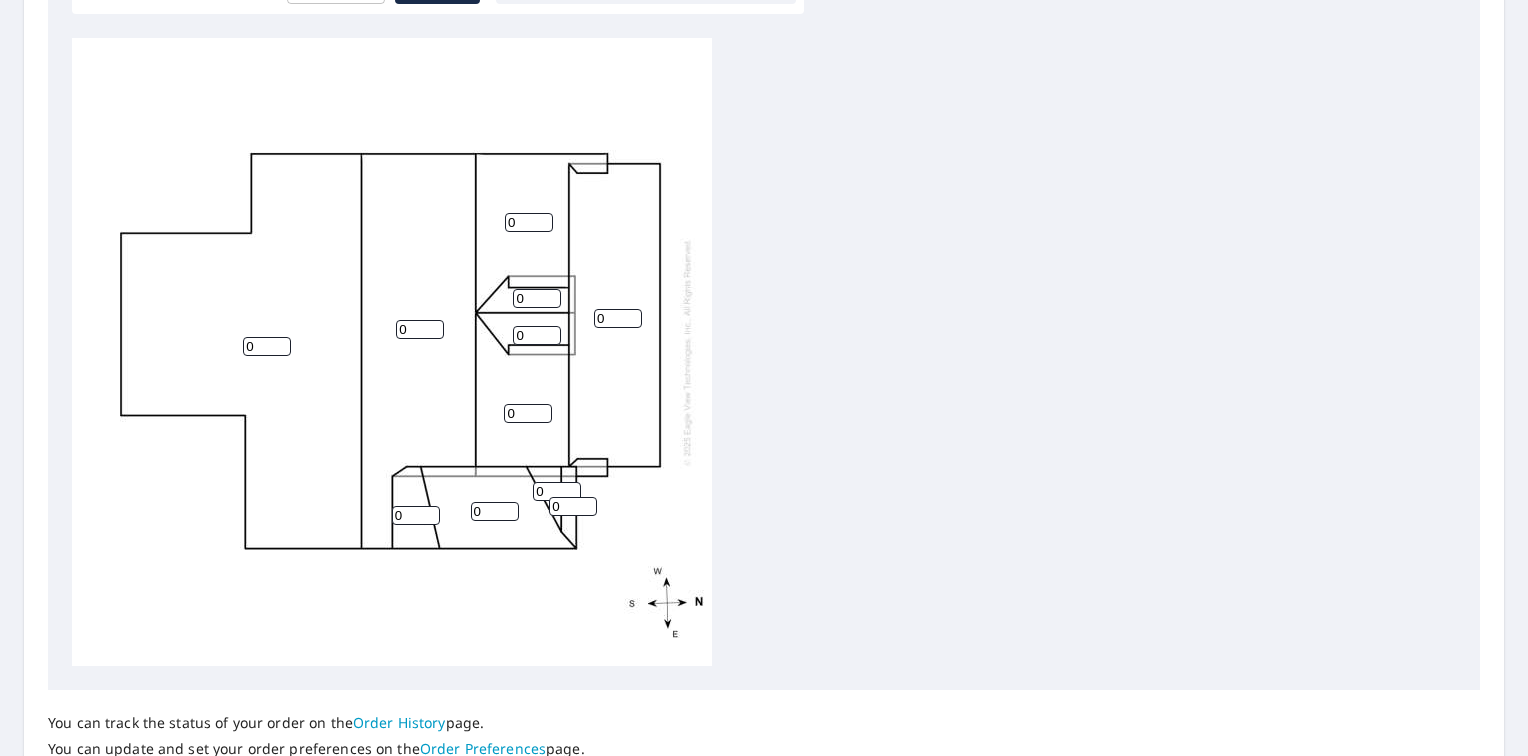 scroll, scrollTop: 0, scrollLeft: 0, axis: both 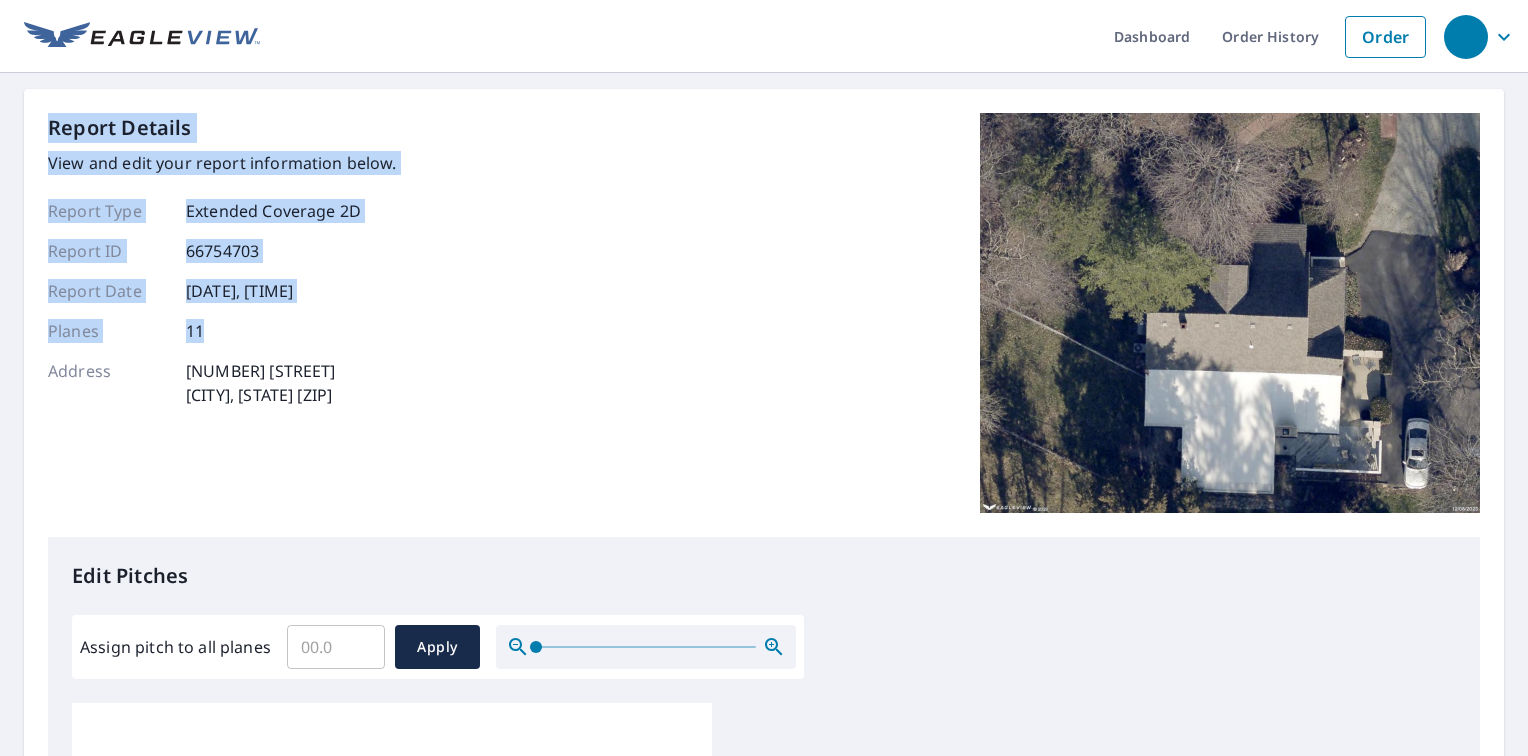 click on "Report Details View and edit your report information below. Report Type Extended Coverage 2D Report ID 66754703 Report Date 8/4/2025, 7:08:34 AM Planes 11 Address 7678 Old Stage Road Waynesville, OH 45068" at bounding box center [764, 325] 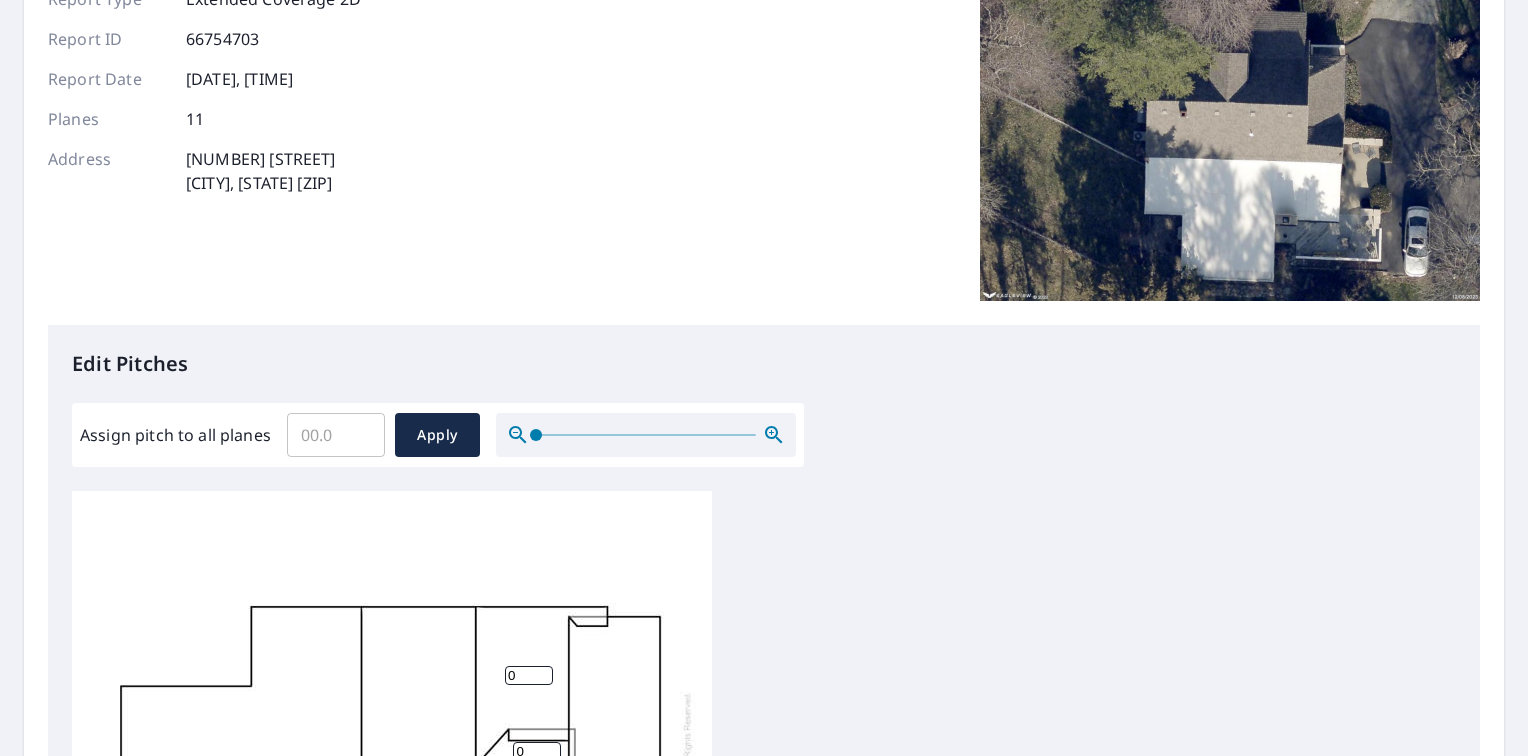scroll, scrollTop: 0, scrollLeft: 0, axis: both 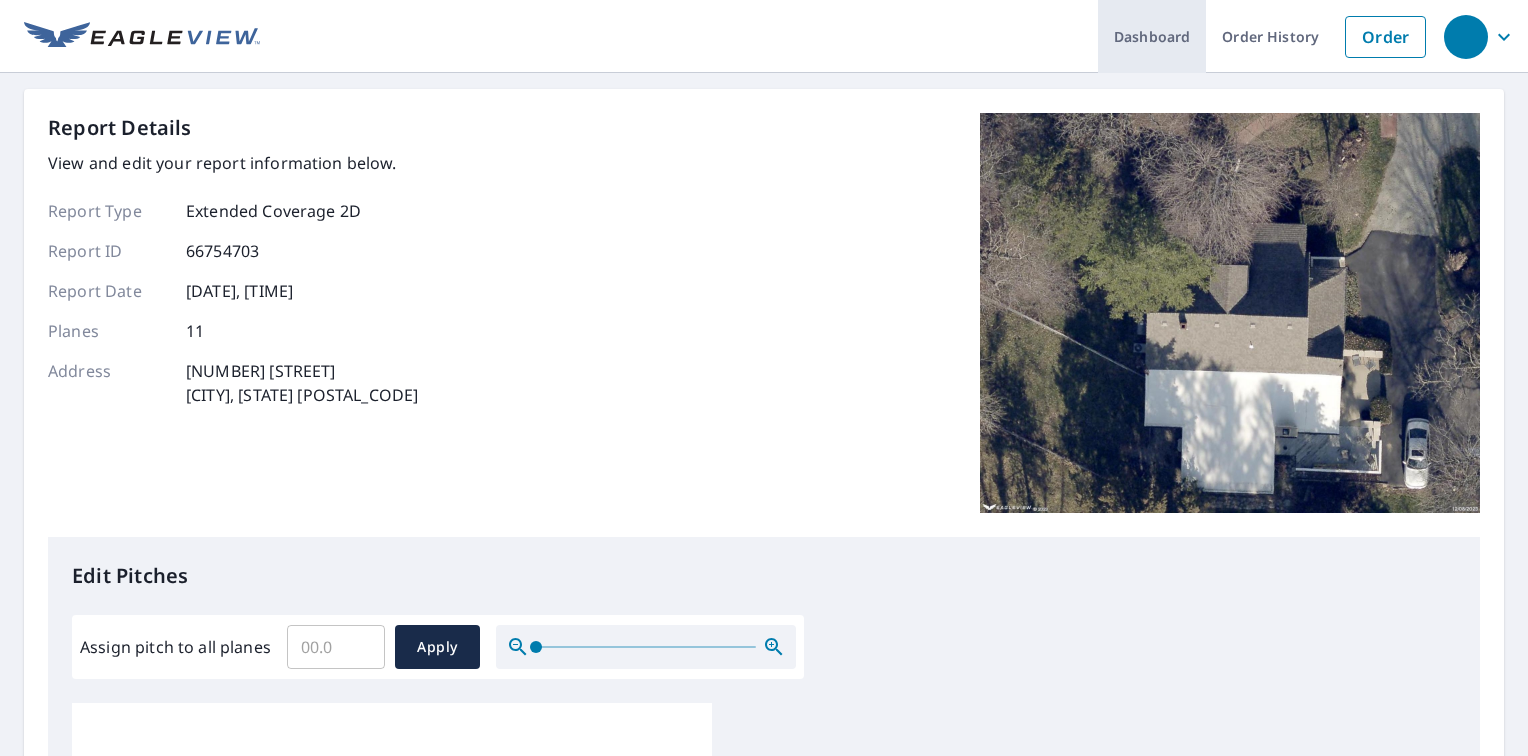 click on "Dashboard" at bounding box center [1152, 36] 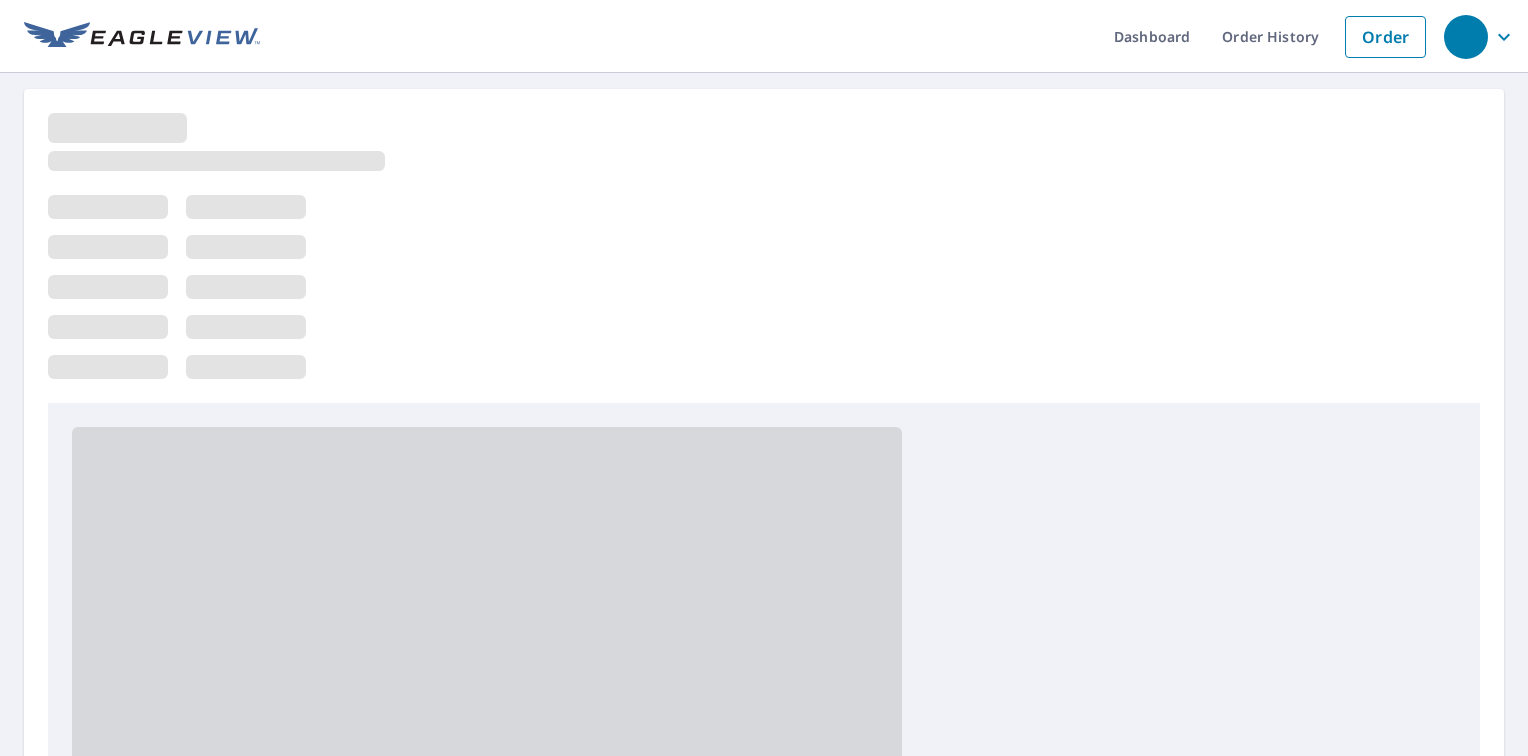 scroll, scrollTop: 0, scrollLeft: 0, axis: both 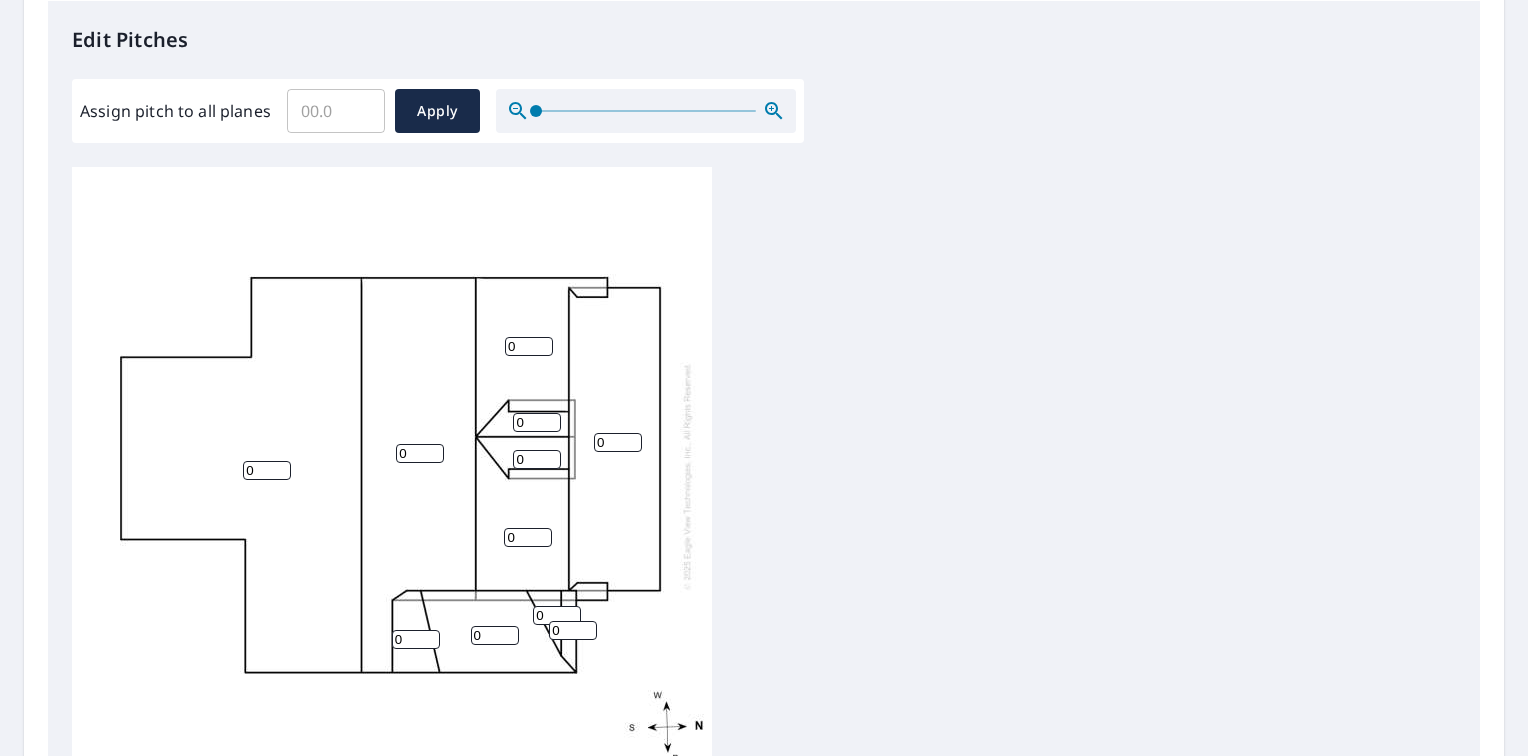 click on "0" at bounding box center [267, 470] 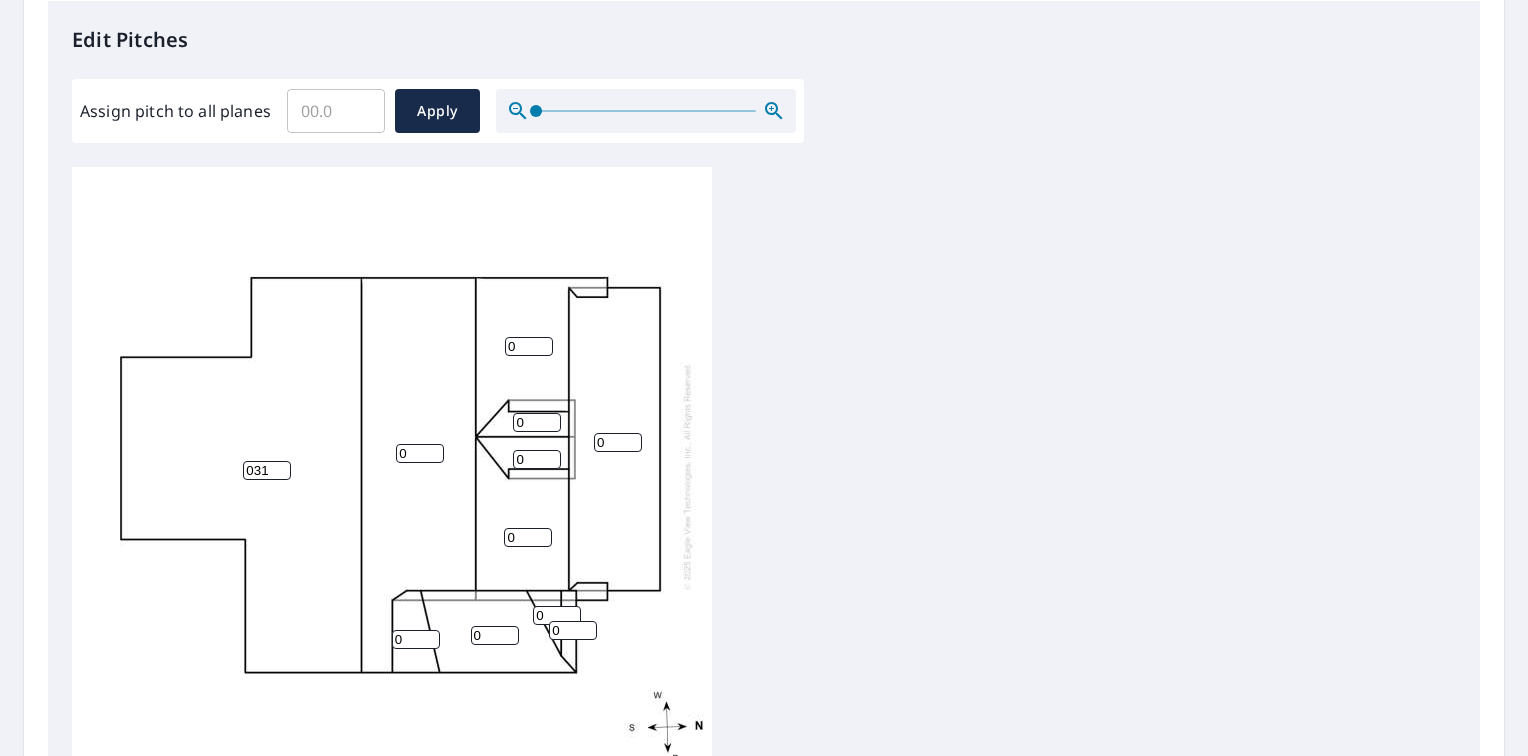 scroll, scrollTop: 0, scrollLeft: 0, axis: both 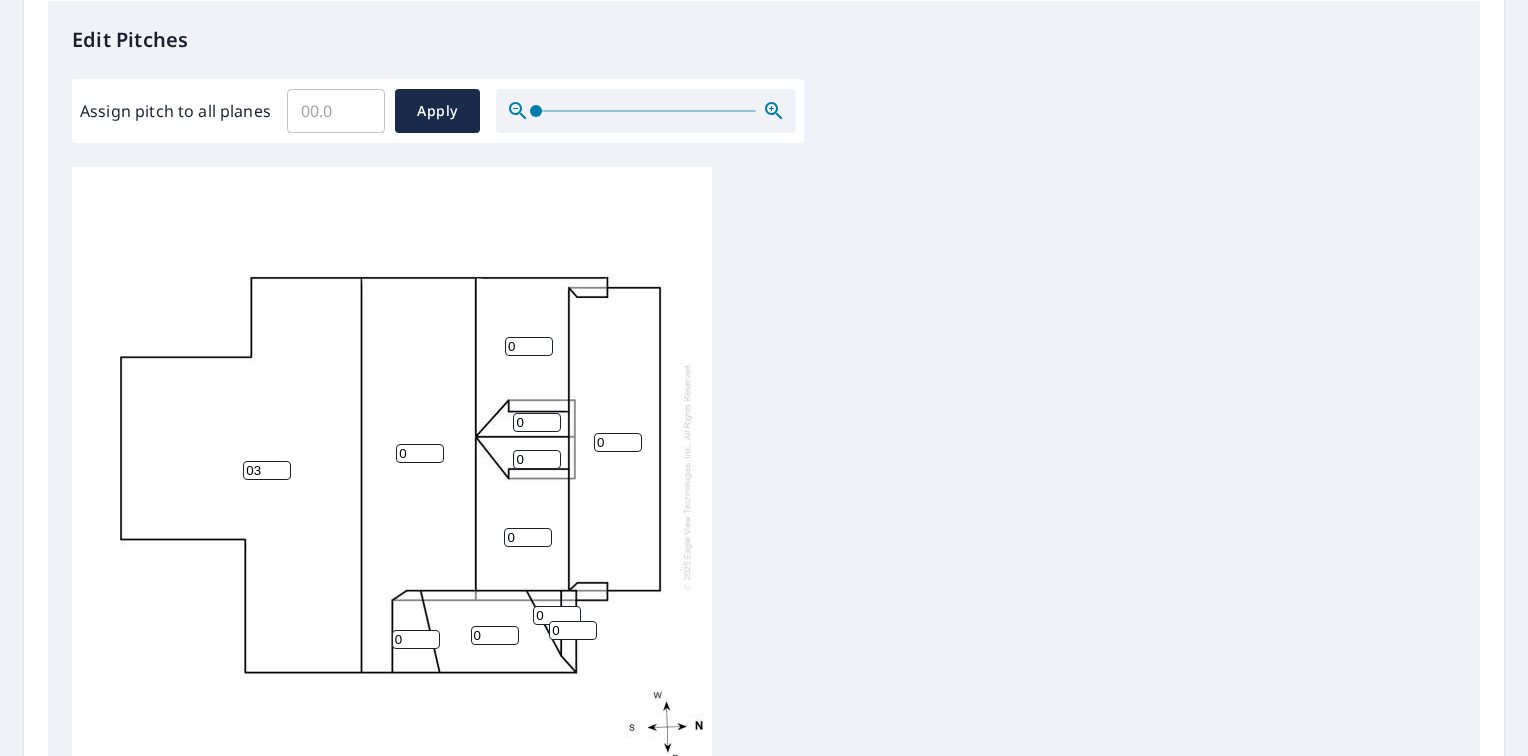 type on "0" 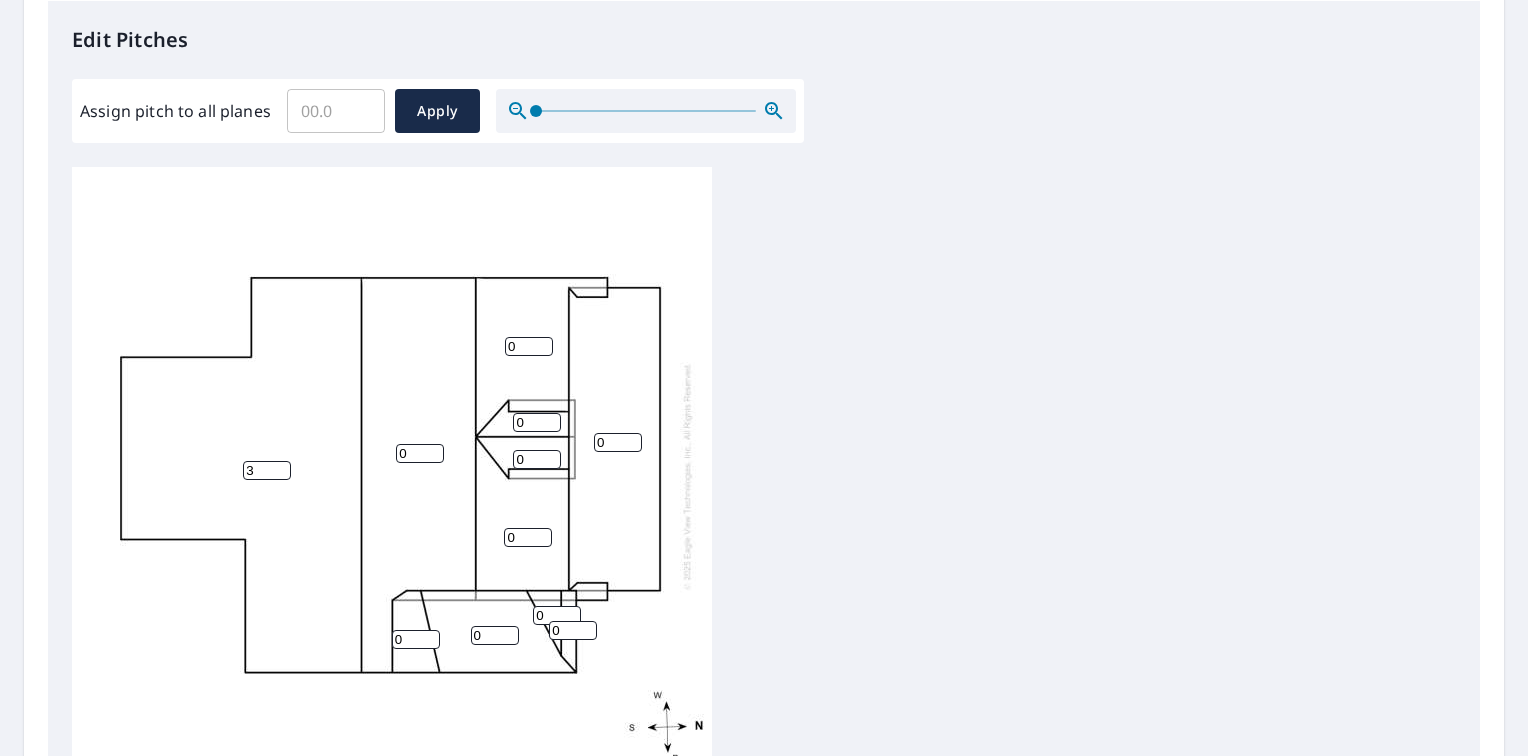 type on "3" 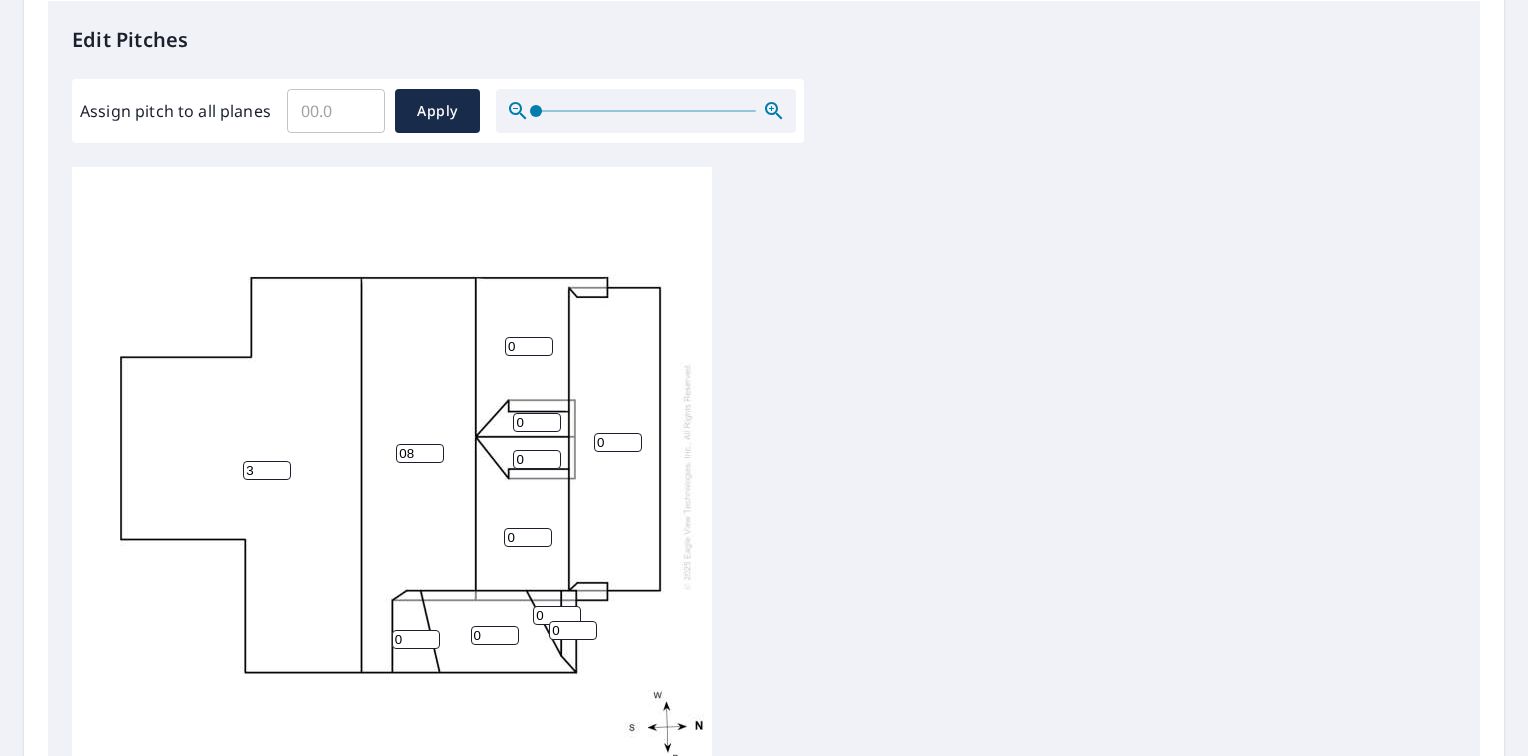 type on "08" 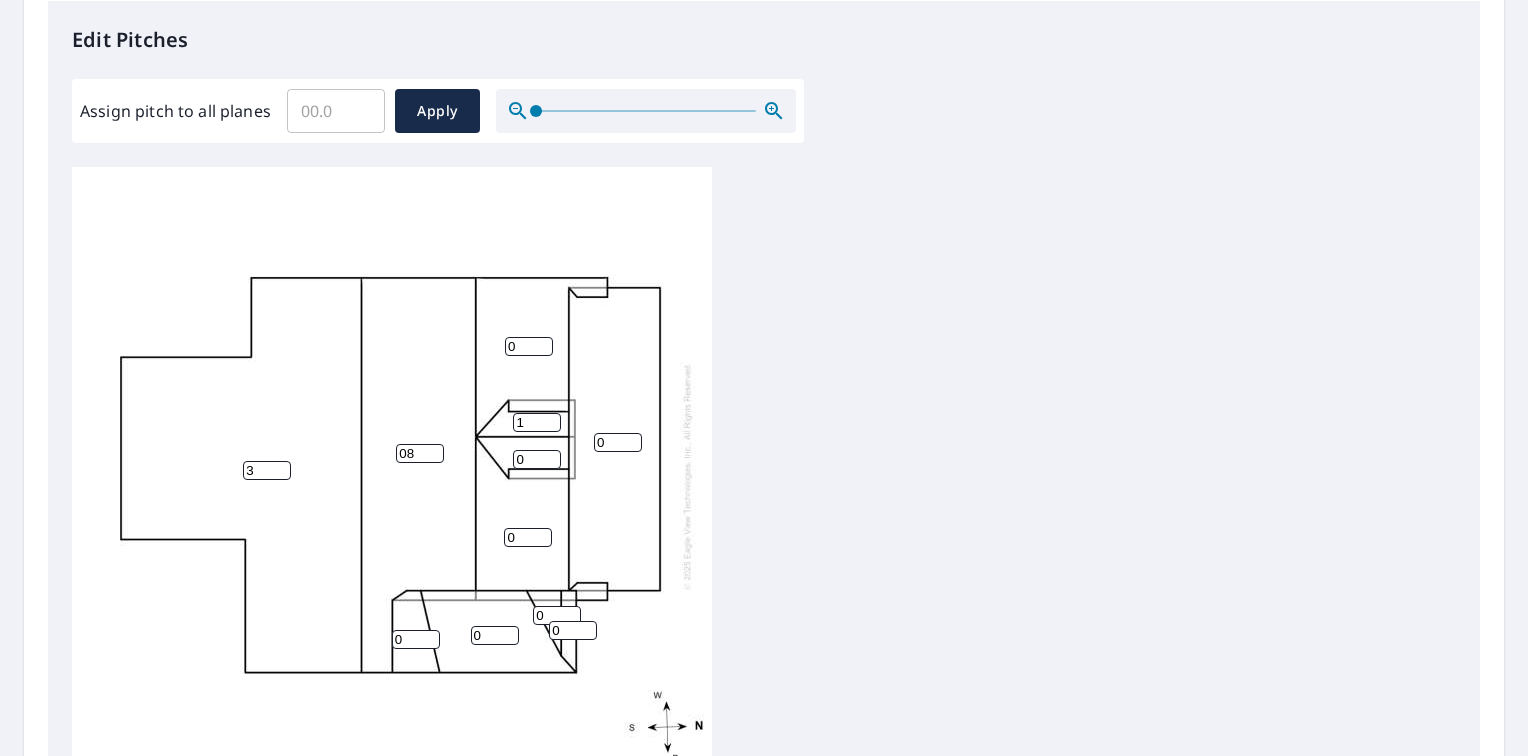 click on "1" at bounding box center [537, 422] 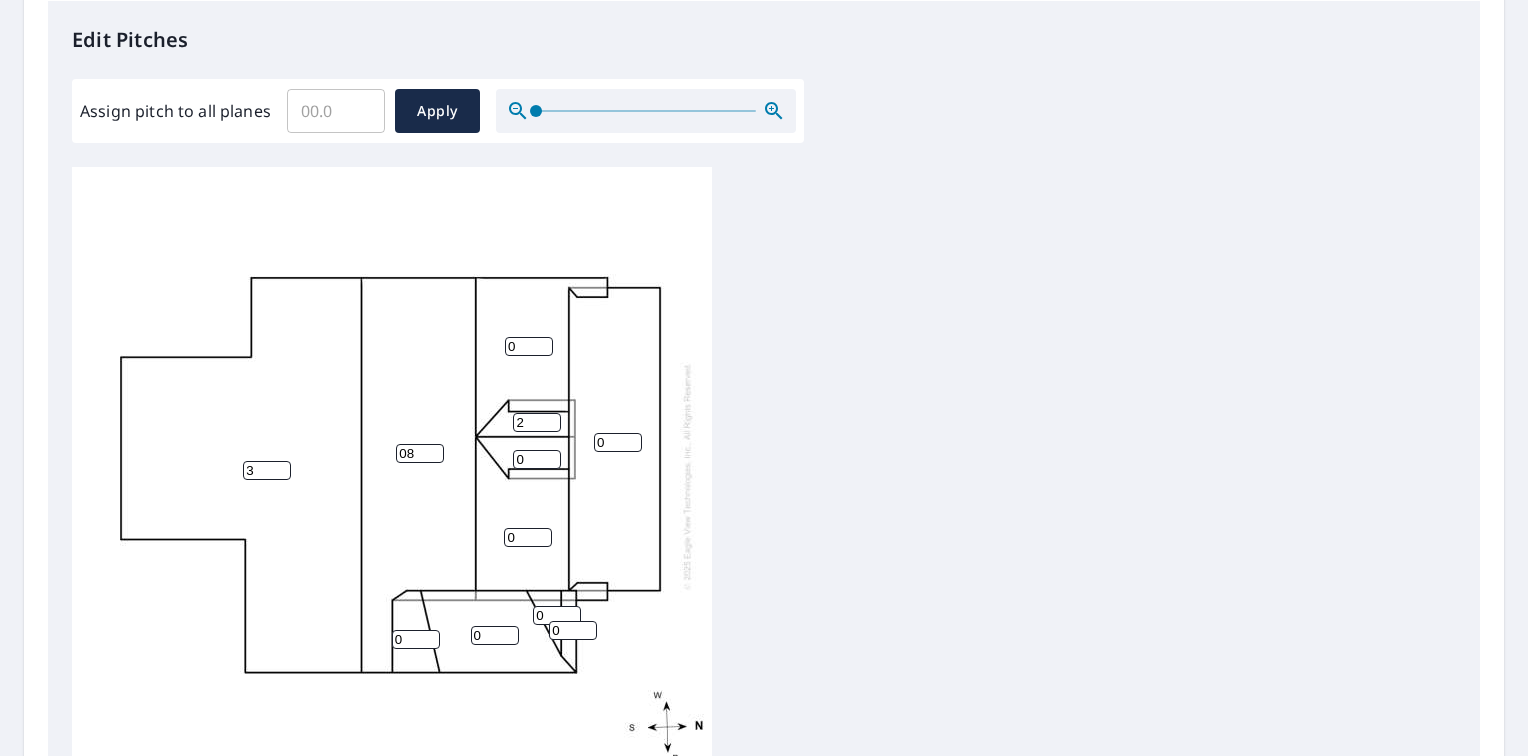 click on "2" at bounding box center (537, 422) 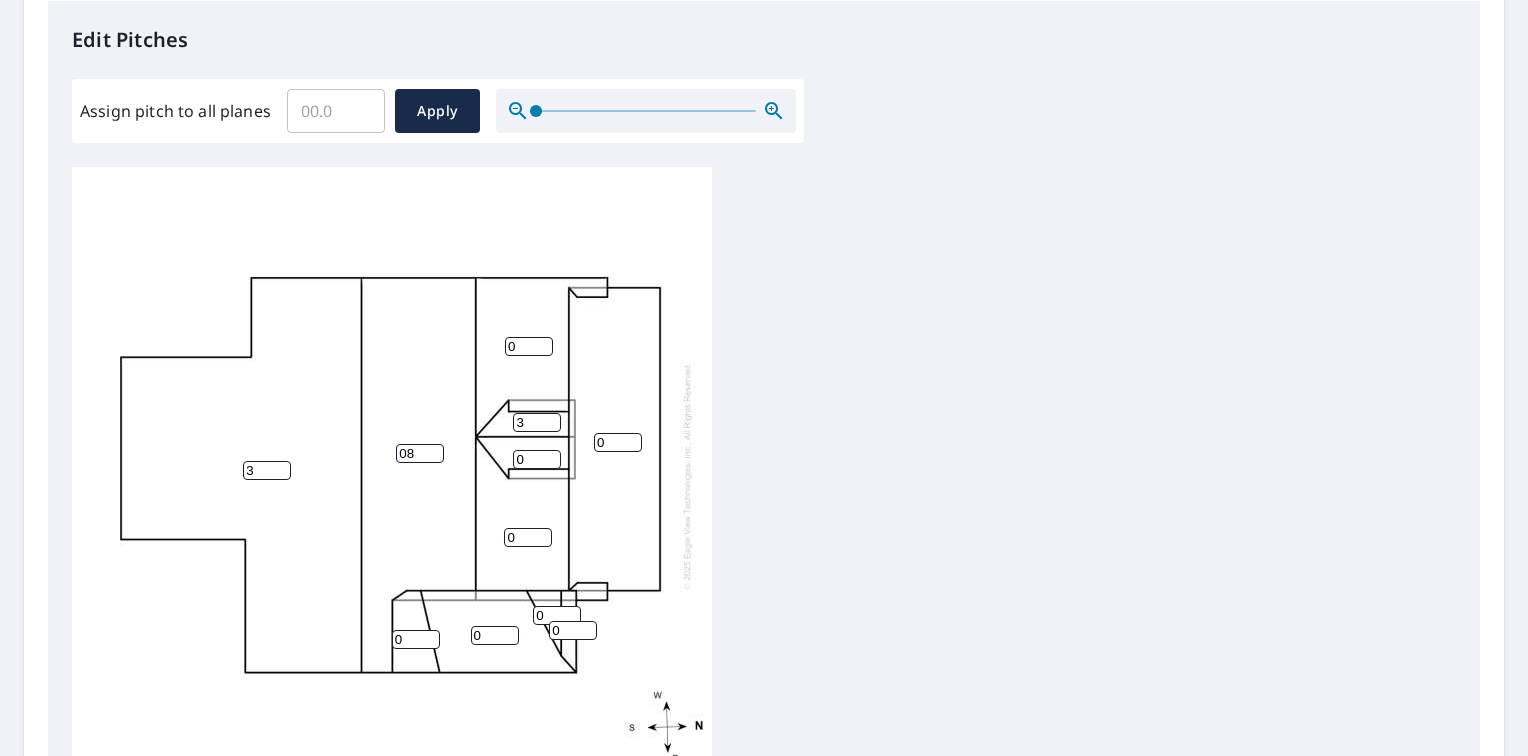 click on "3" at bounding box center (537, 422) 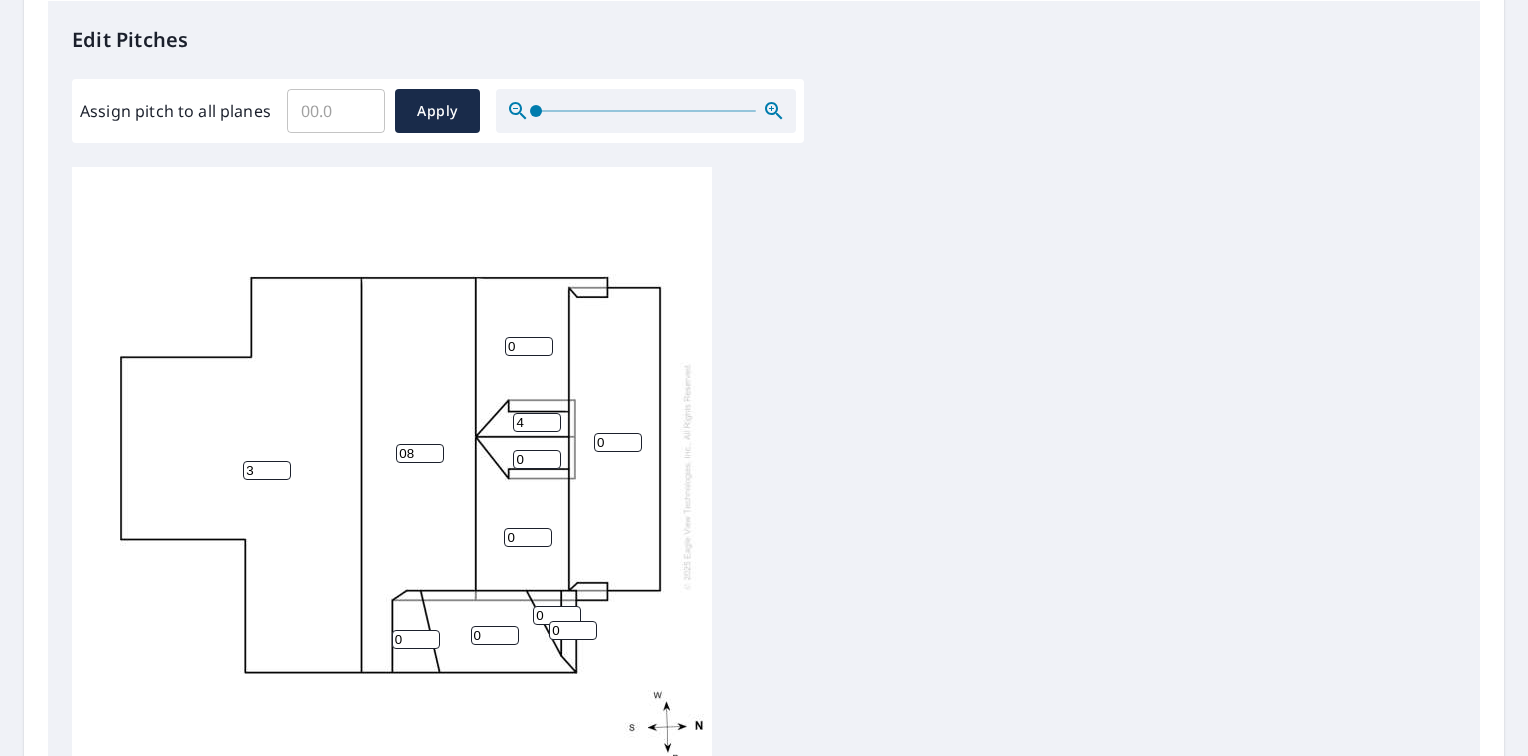 click on "4" at bounding box center [537, 422] 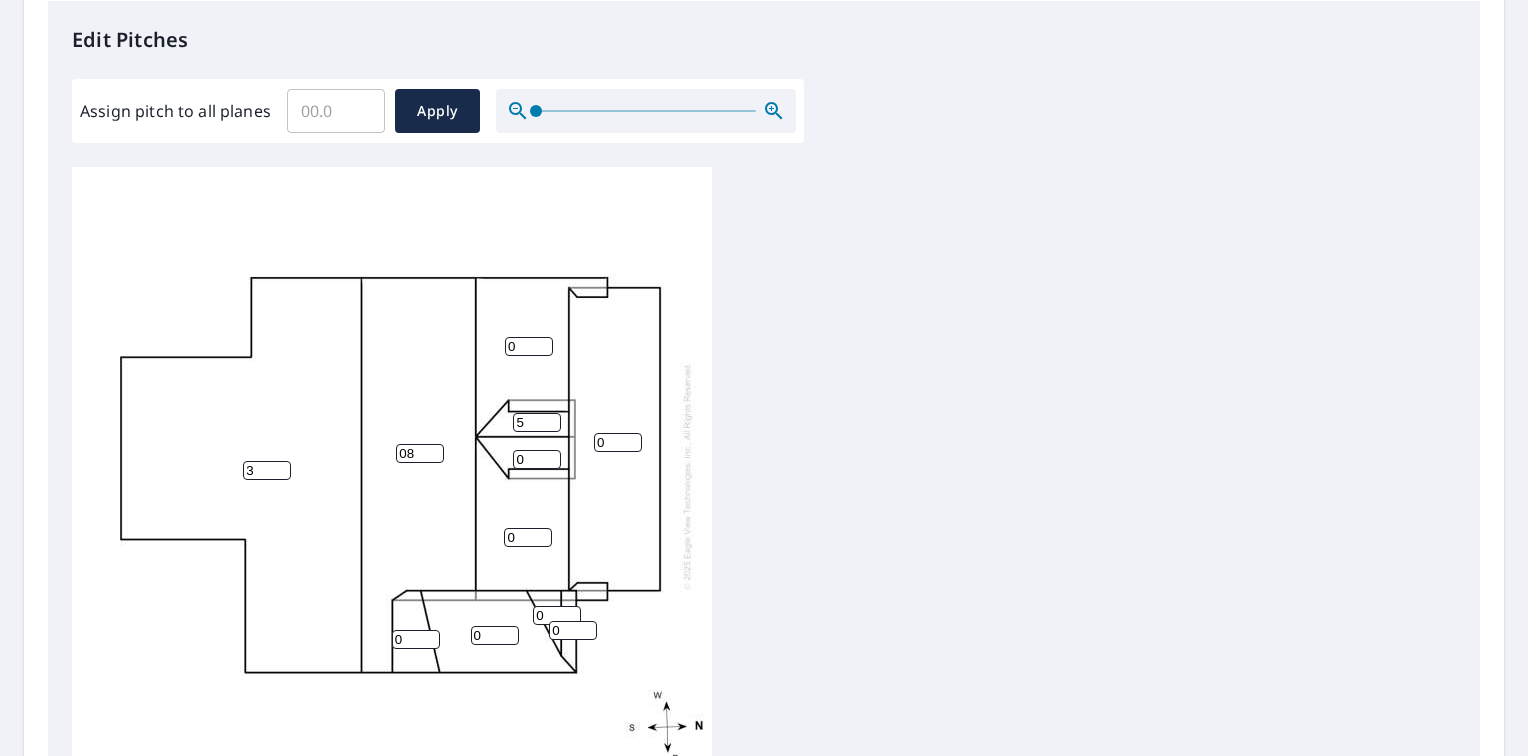 click on "5" at bounding box center (537, 422) 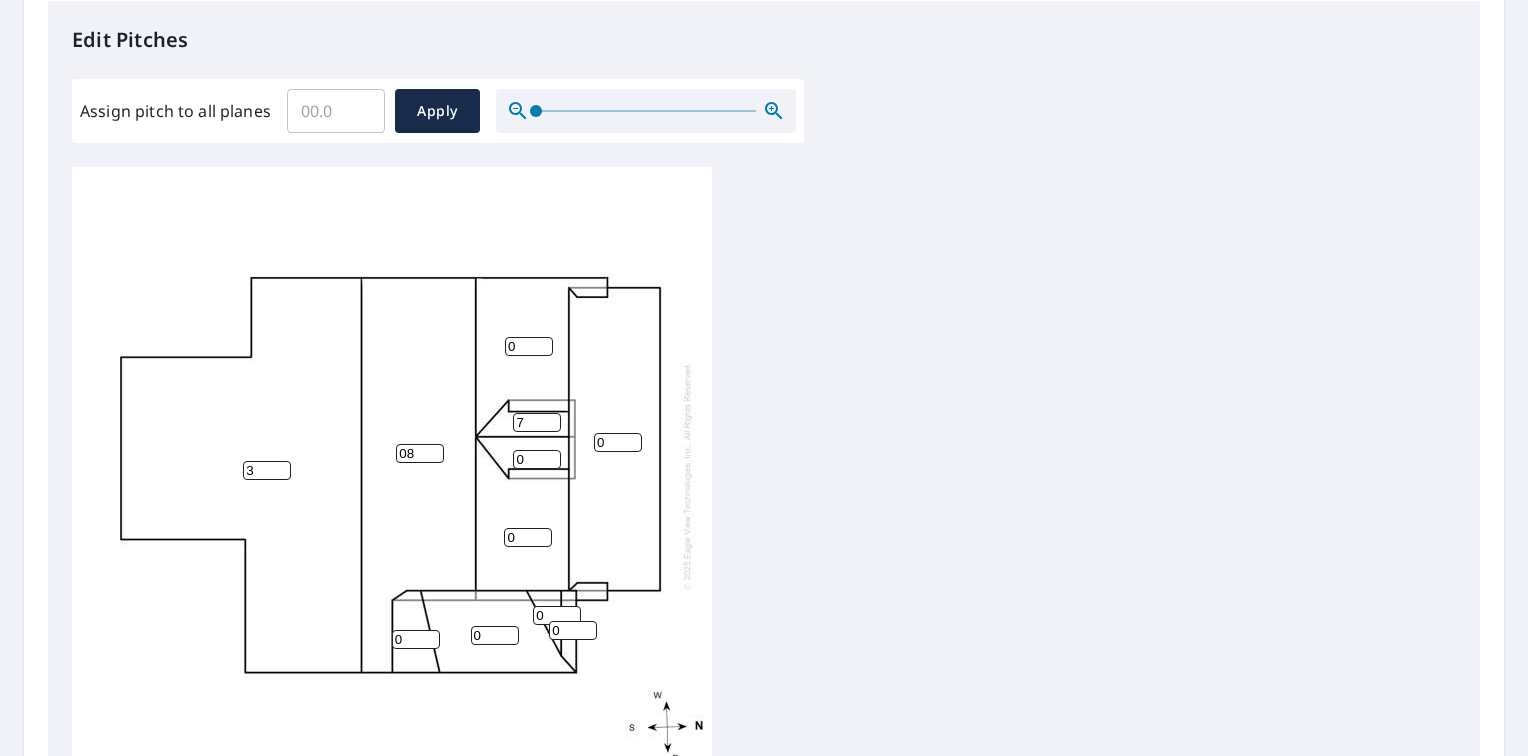 click on "7" at bounding box center (537, 422) 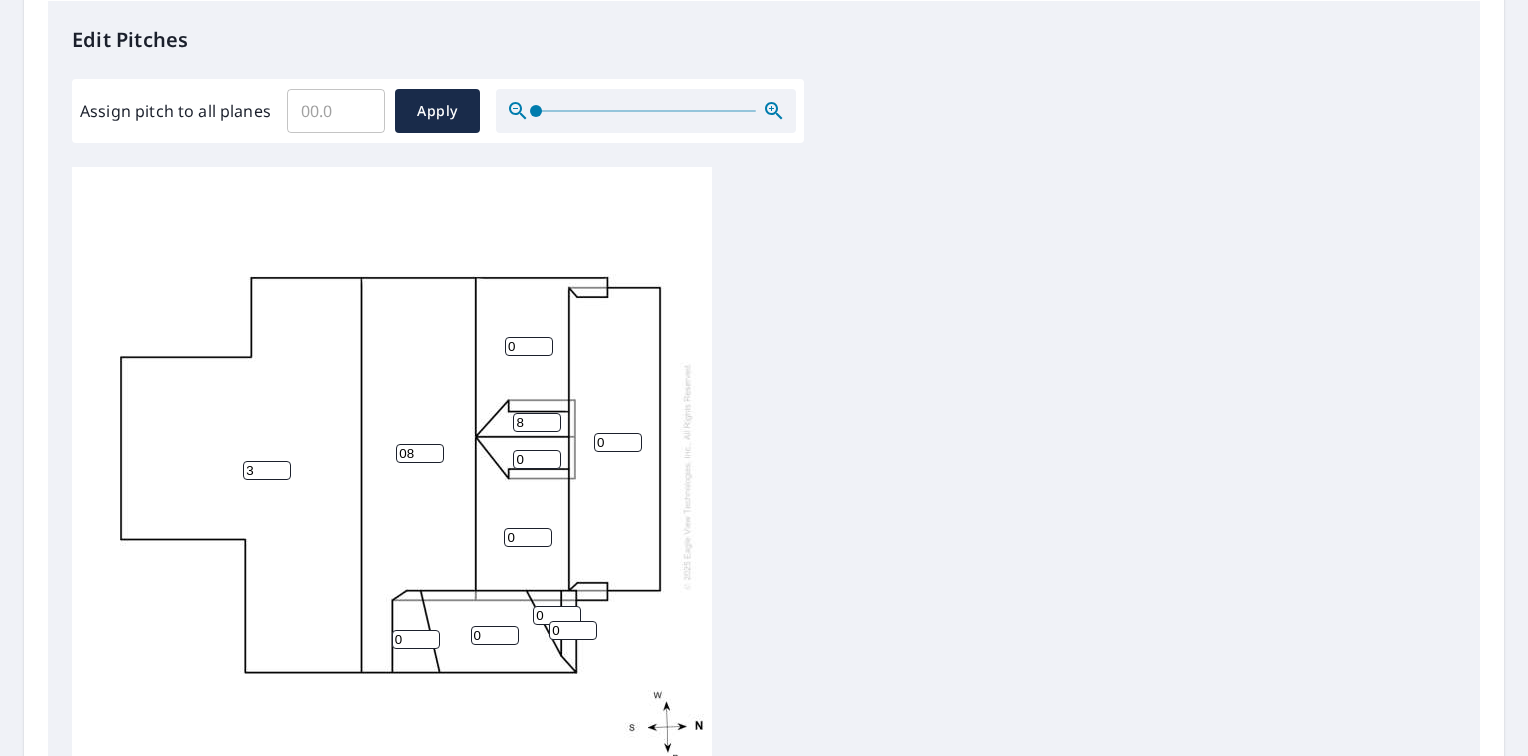 type on "8" 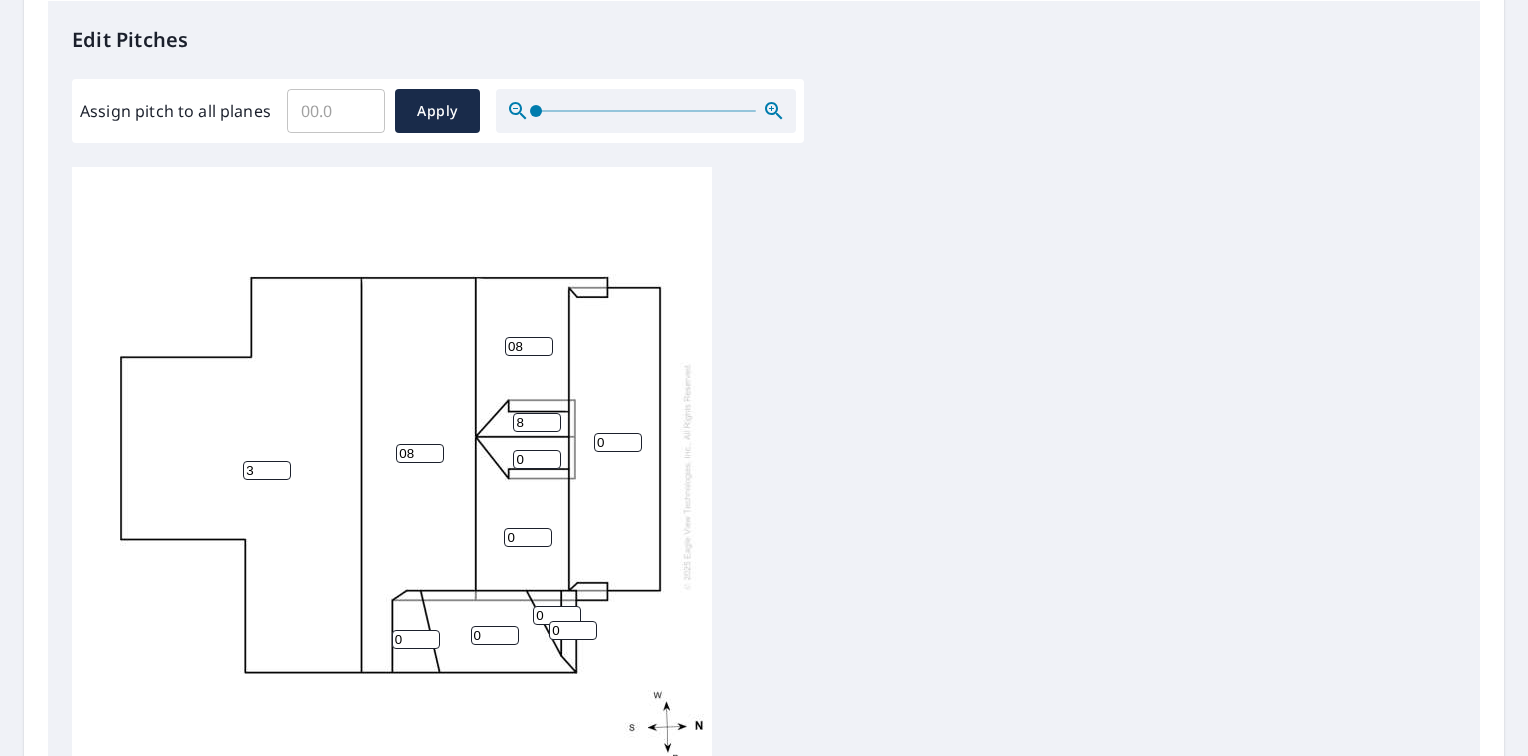 type on "0" 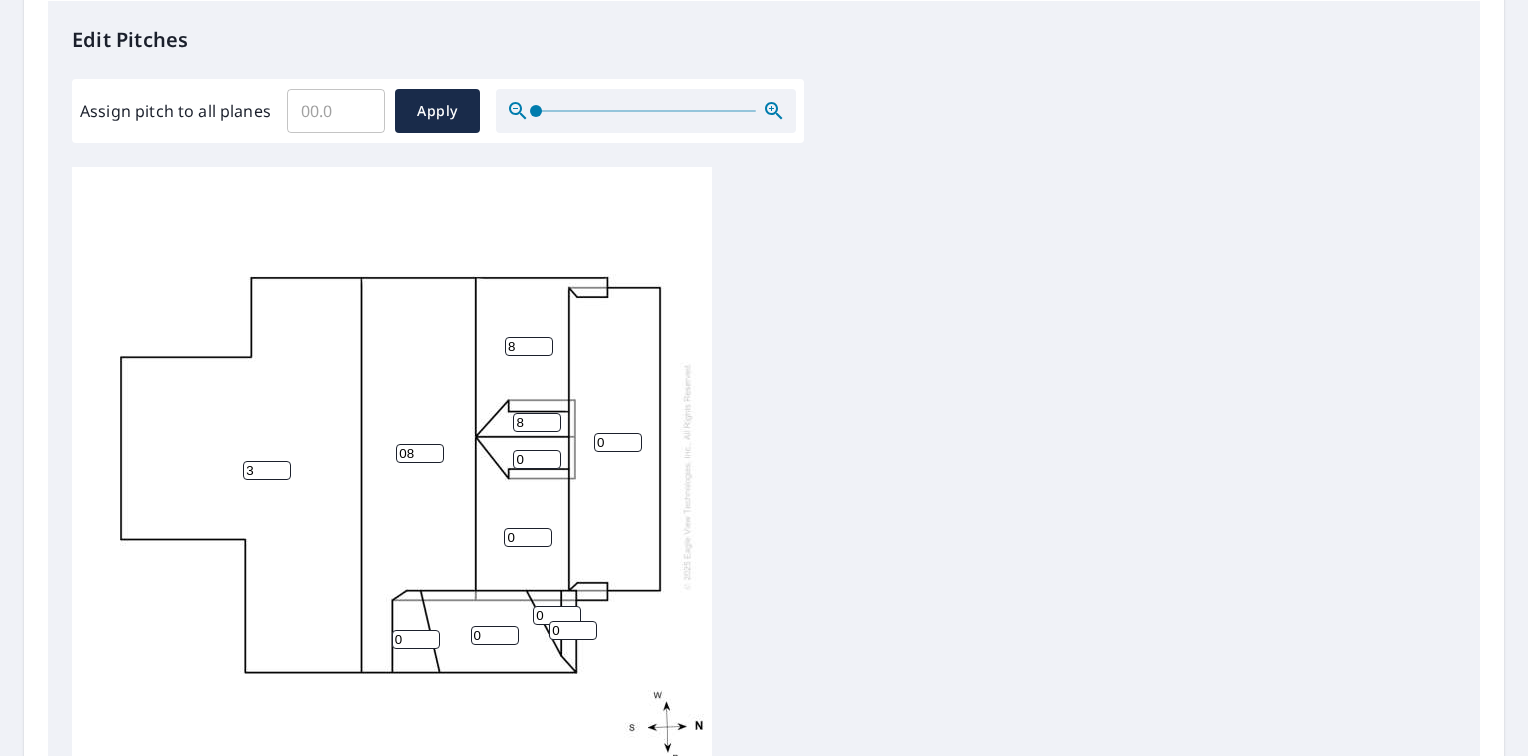 type on "8" 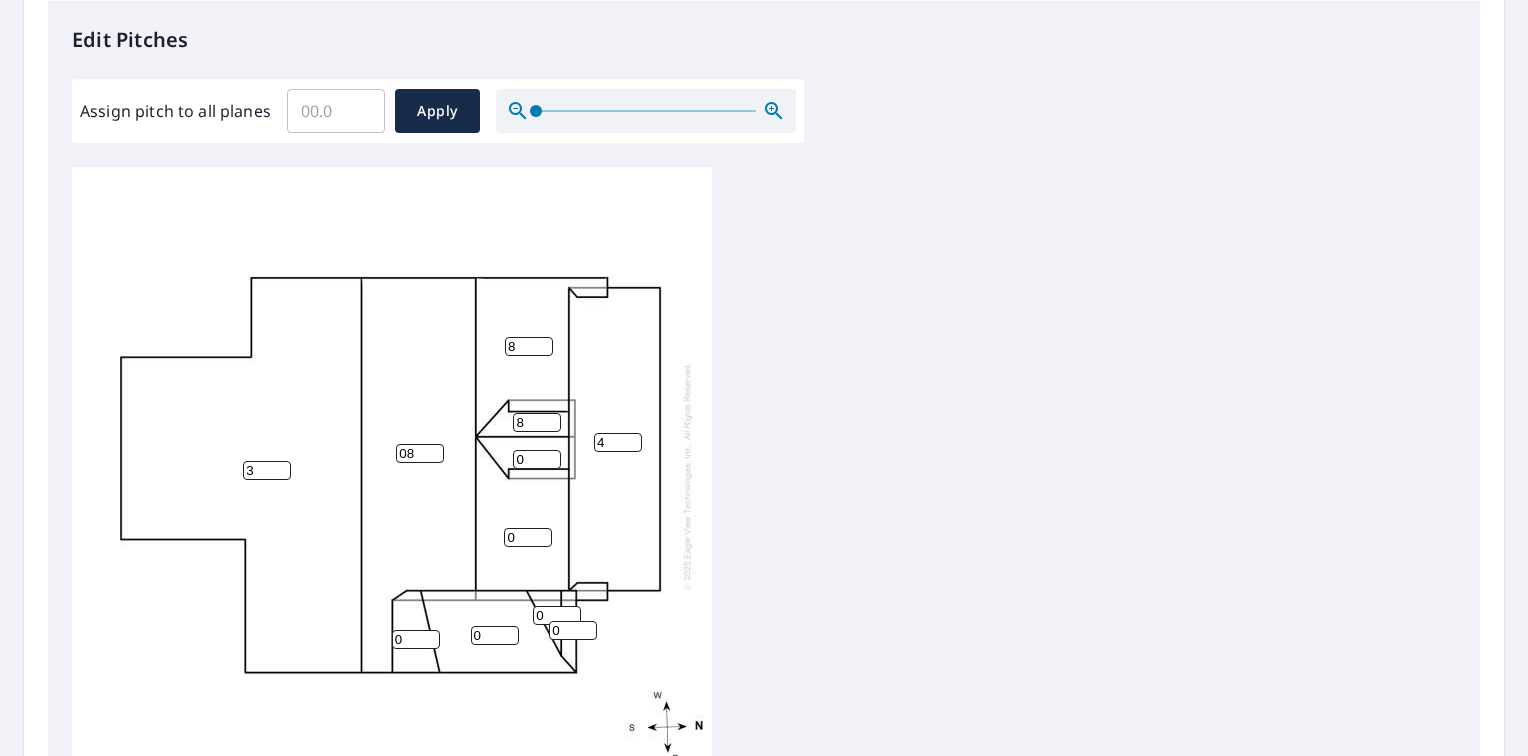 type on "4" 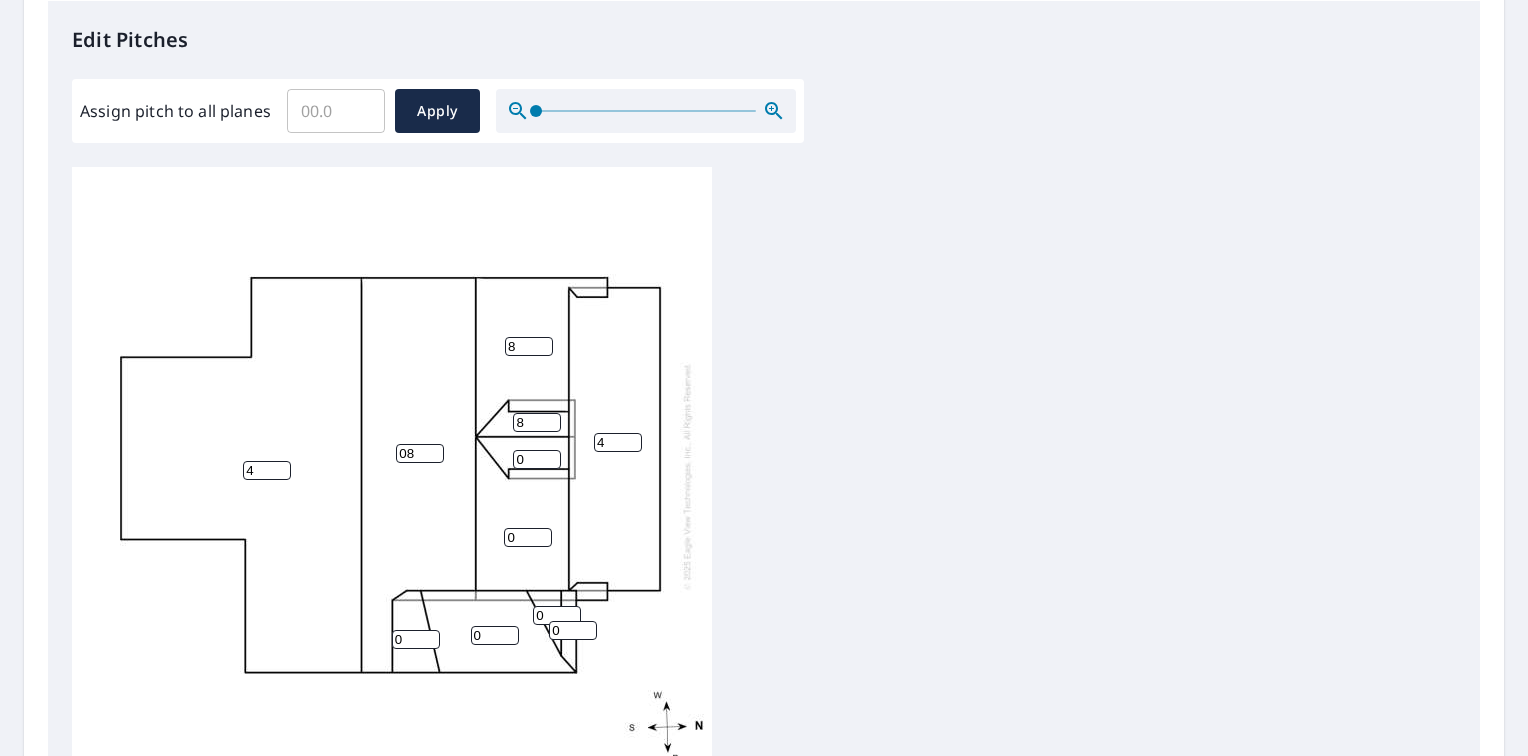 type on "4" 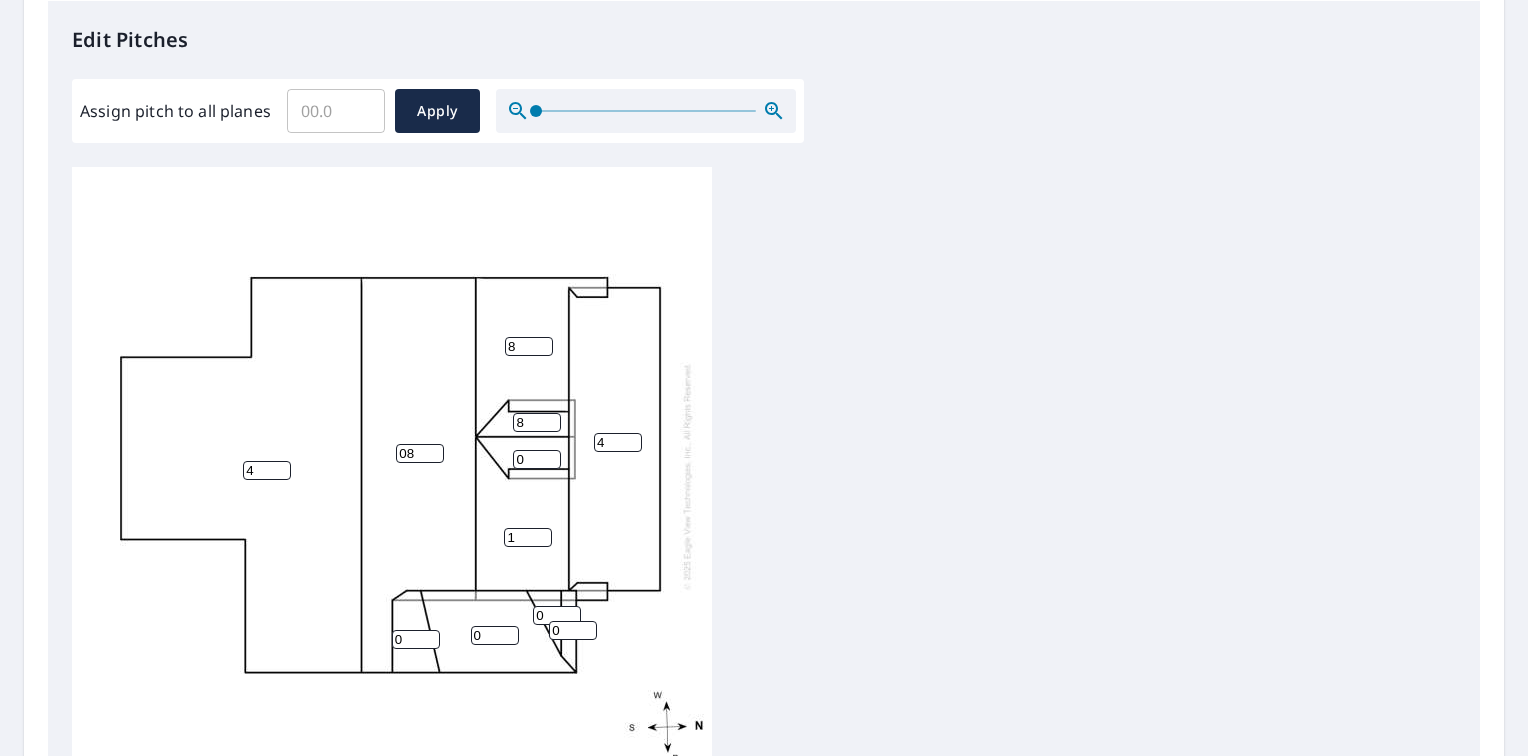 type on "1" 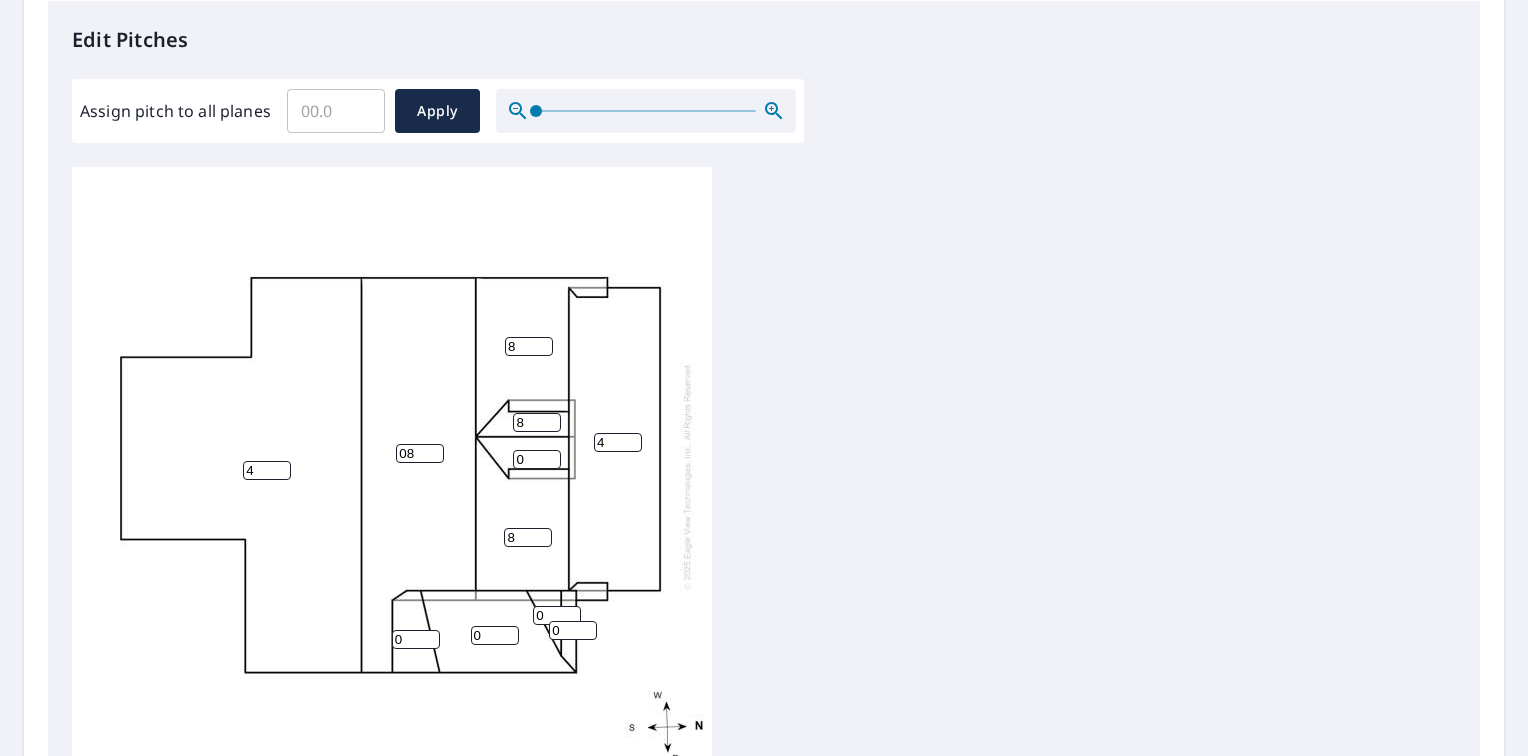 type on "8" 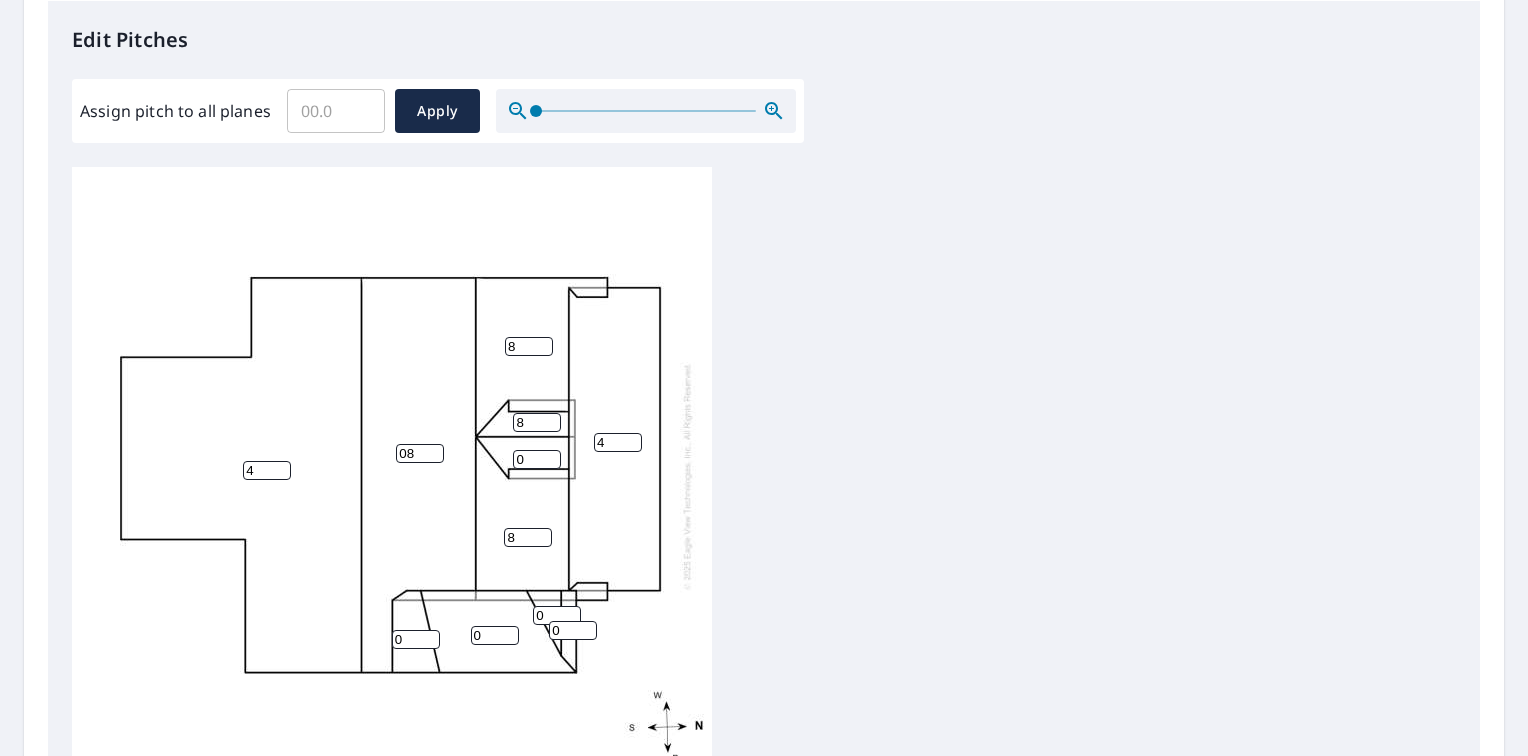 click on "0" at bounding box center (416, 639) 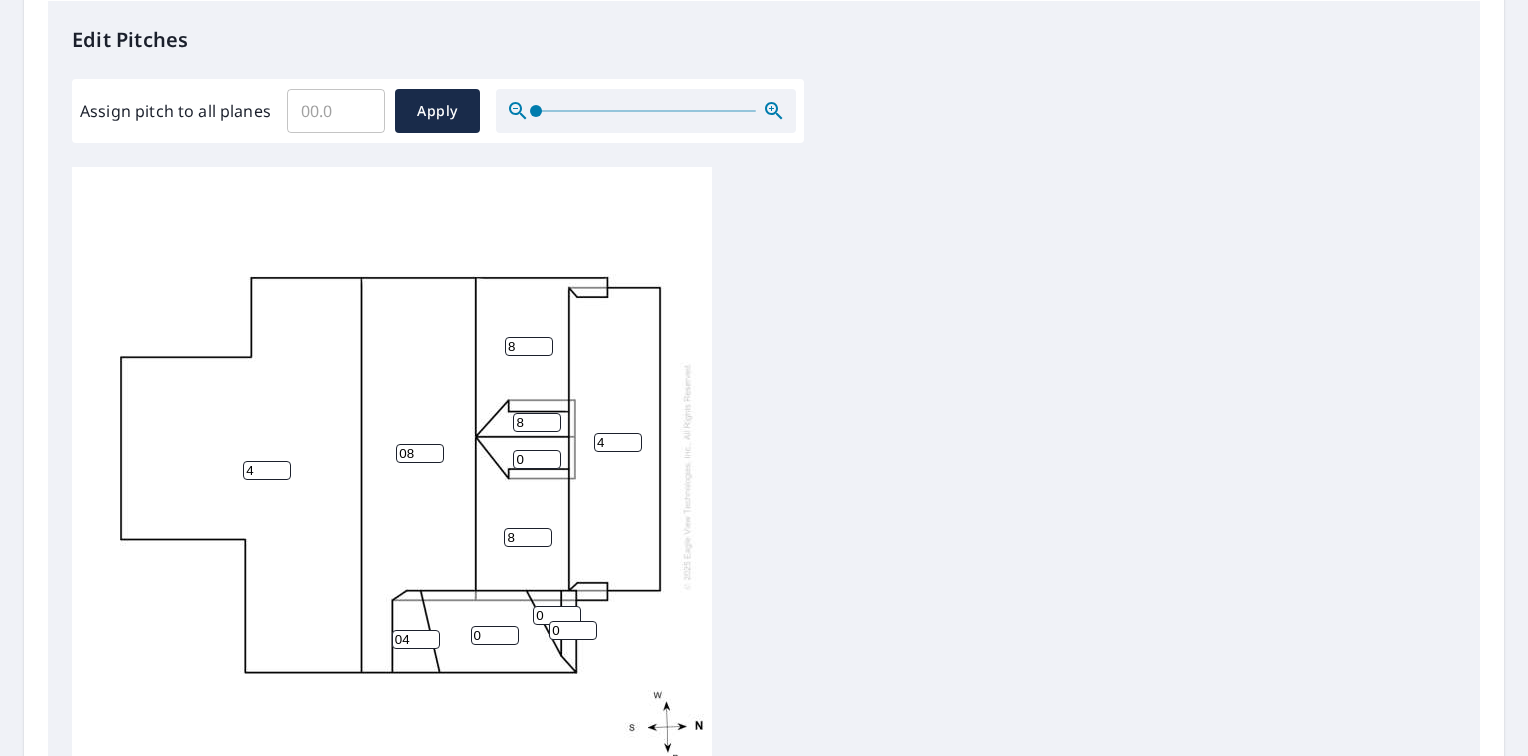 click on "0" at bounding box center [495, 635] 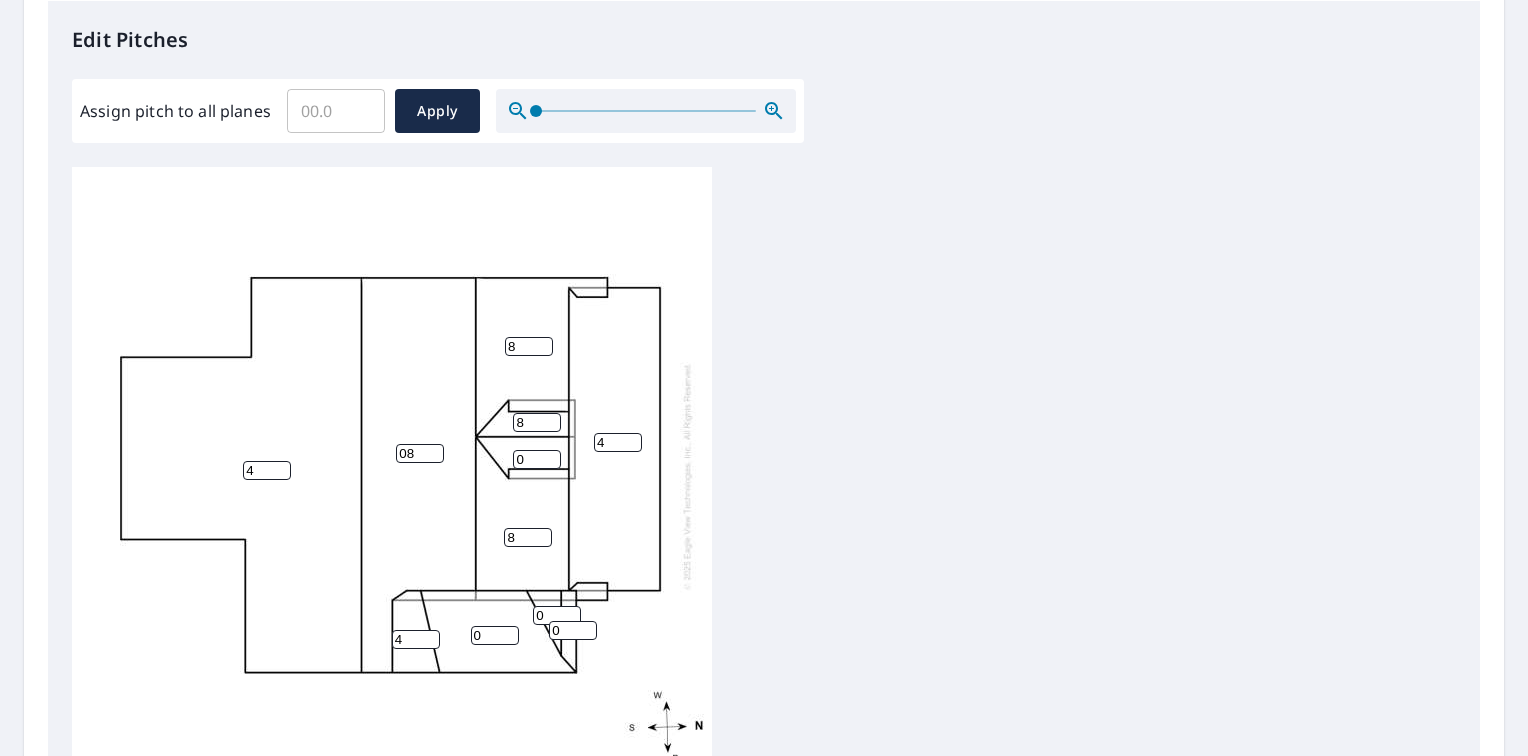 type on "4" 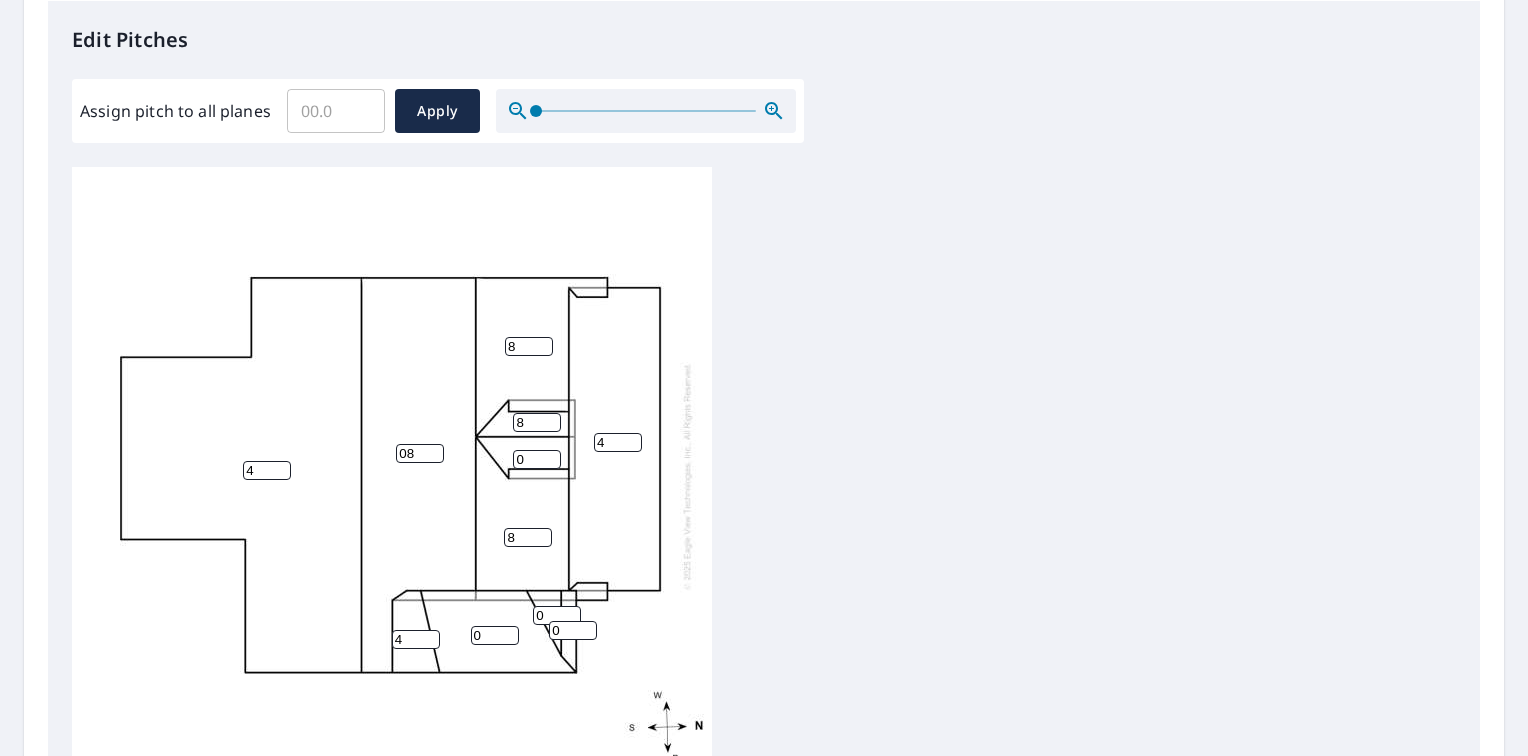 click on "0" at bounding box center (495, 635) 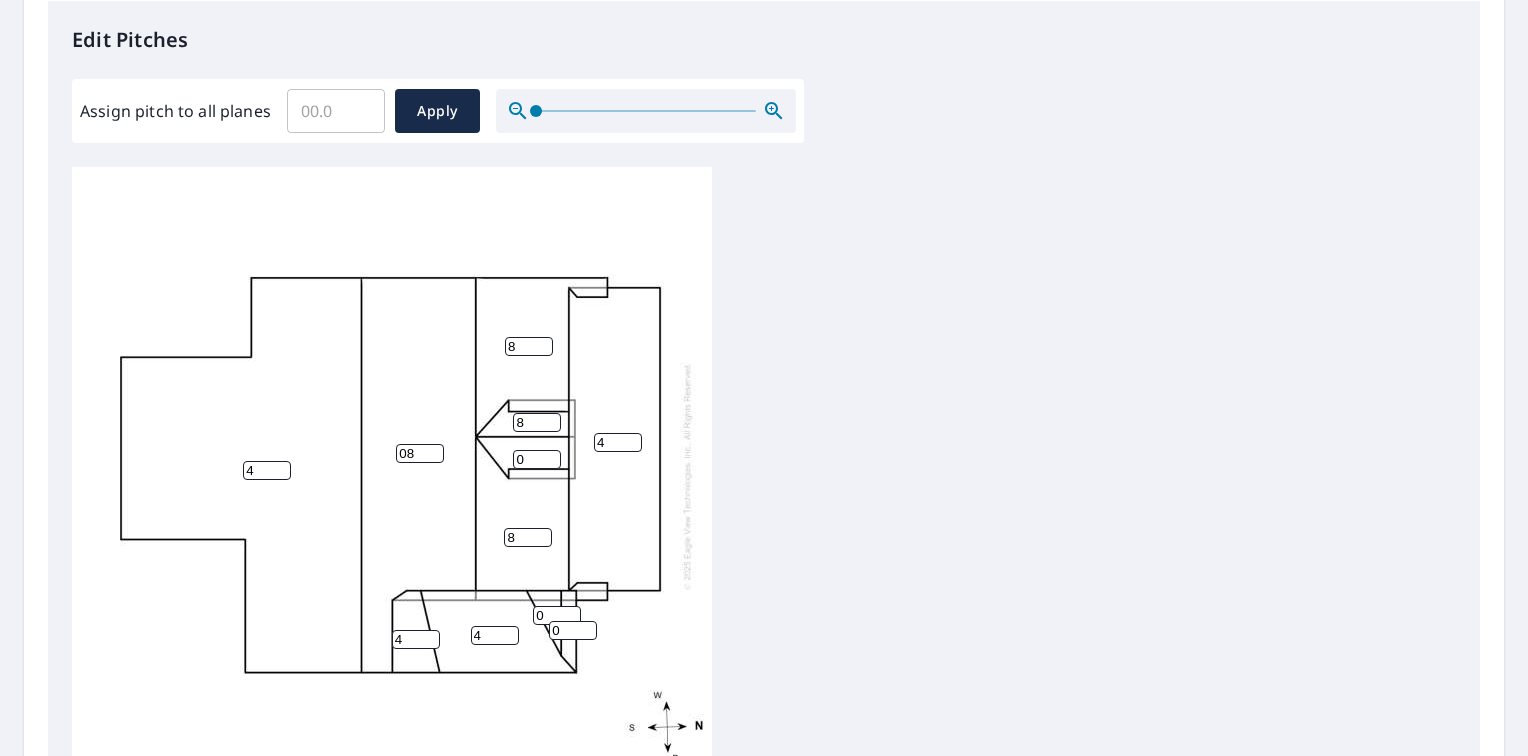 type on "4" 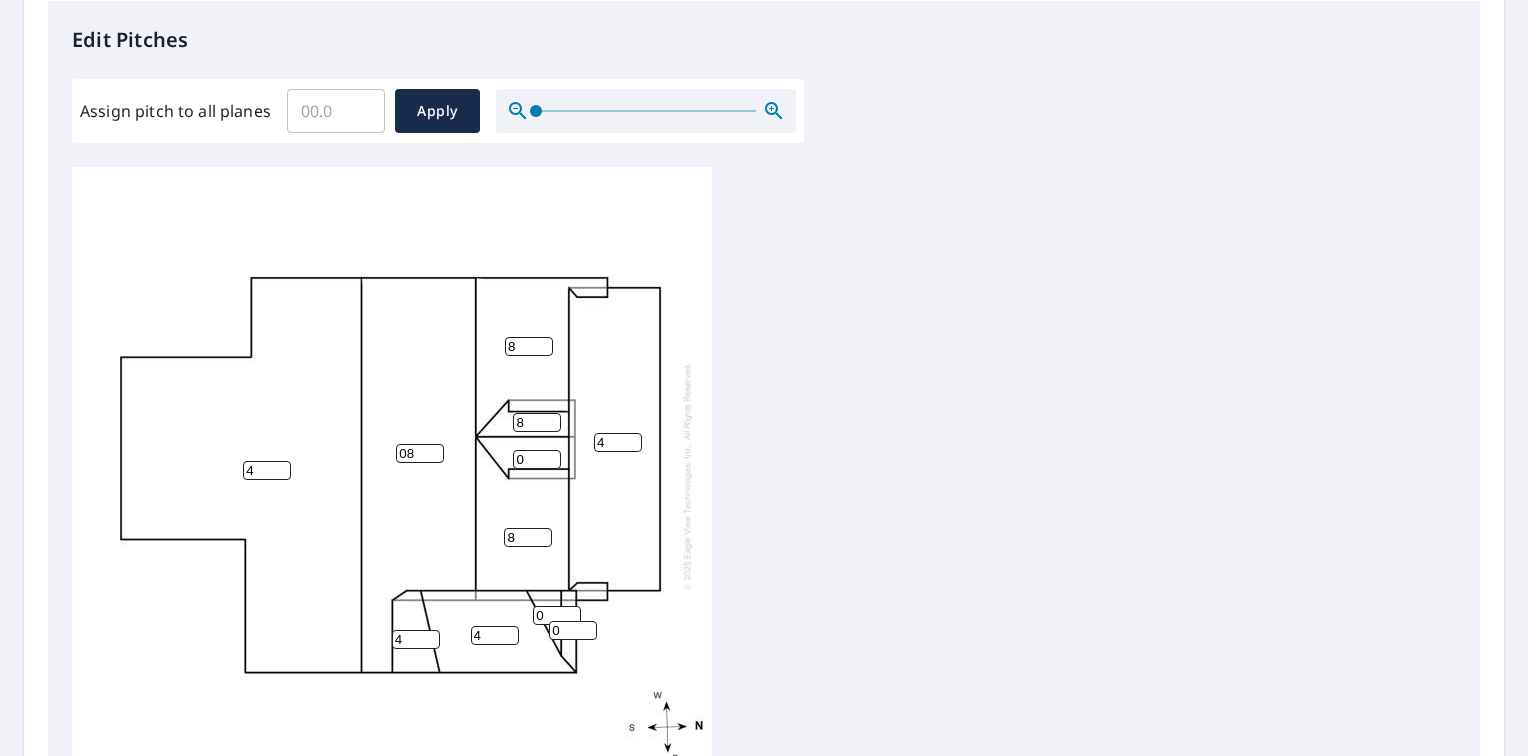 click on "0" at bounding box center (557, 615) 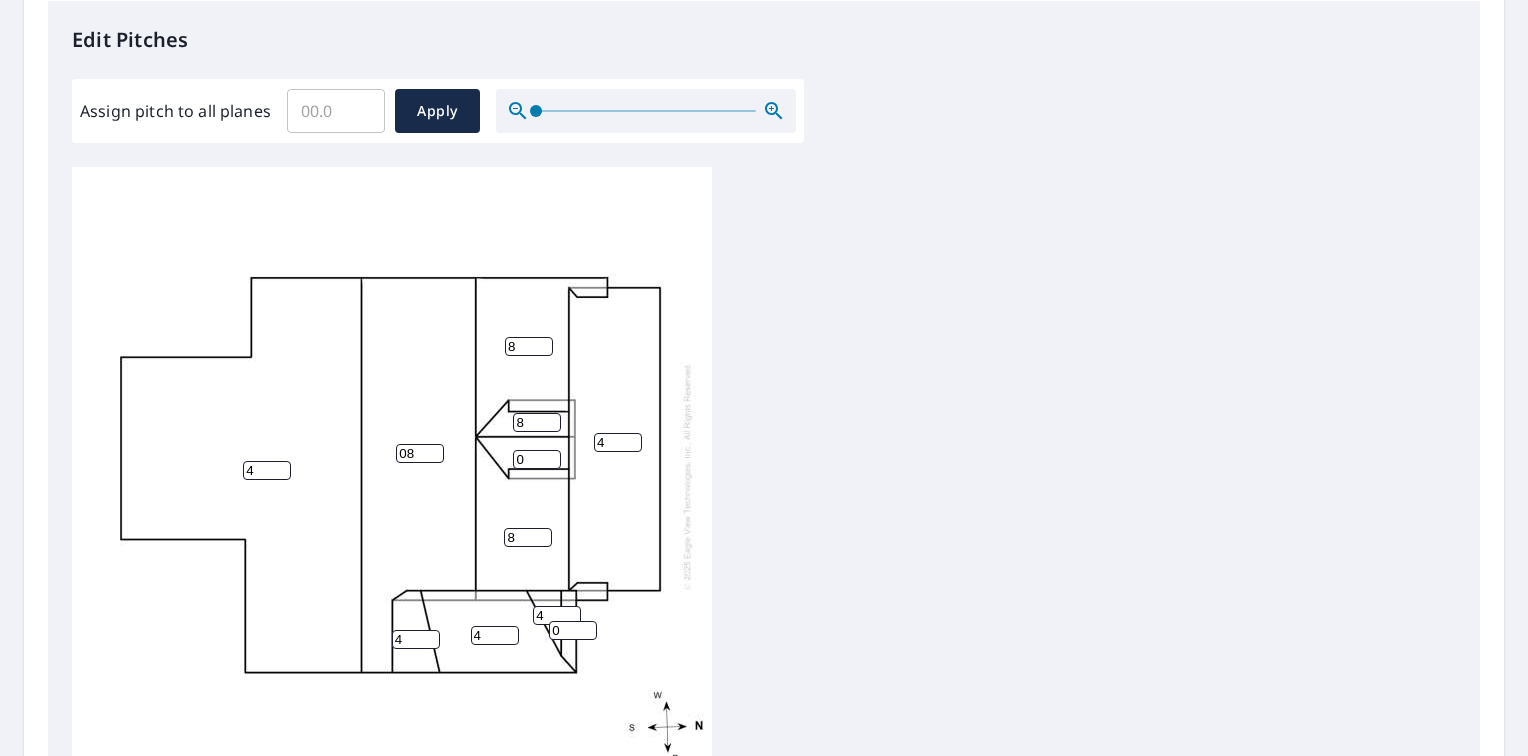 type on "4" 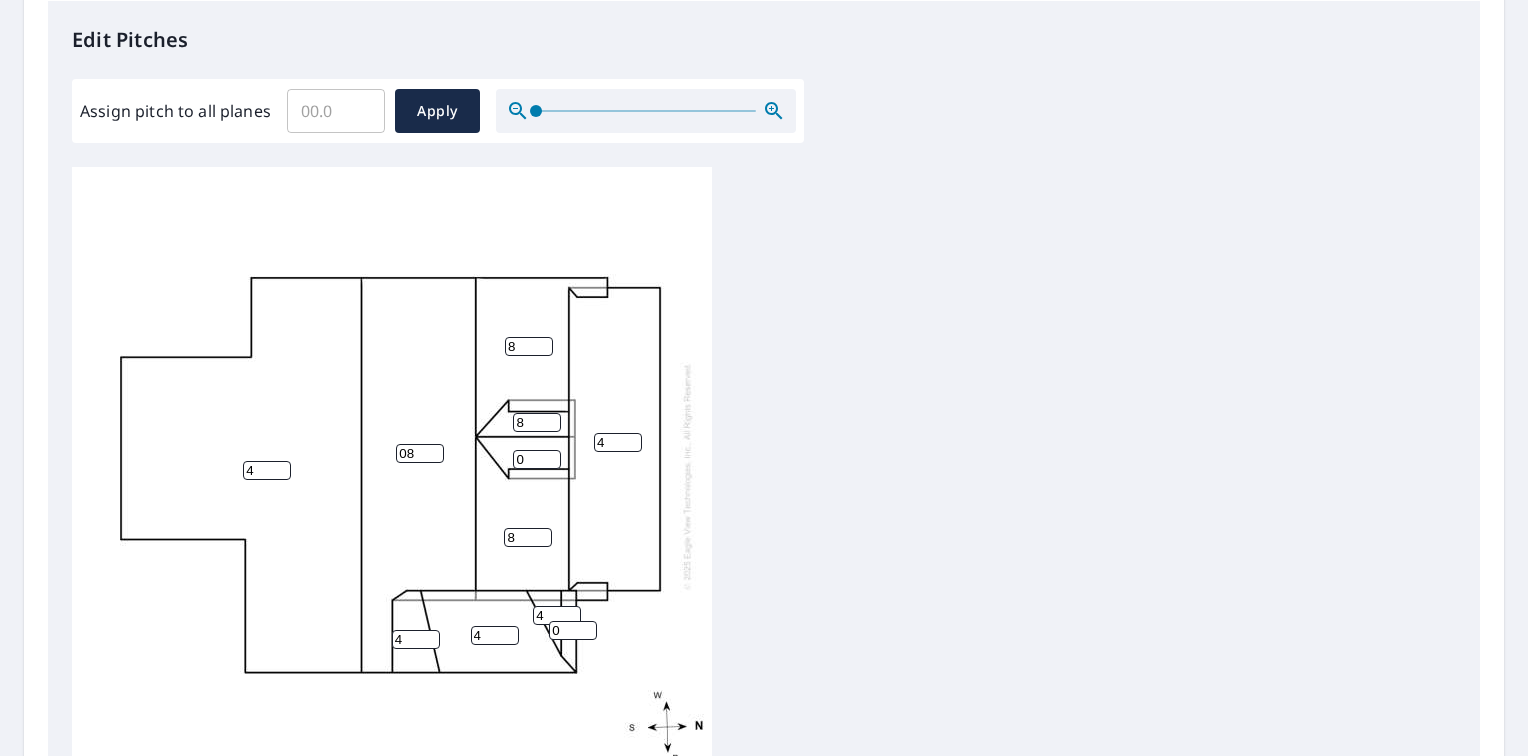 click on "0" at bounding box center [573, 630] 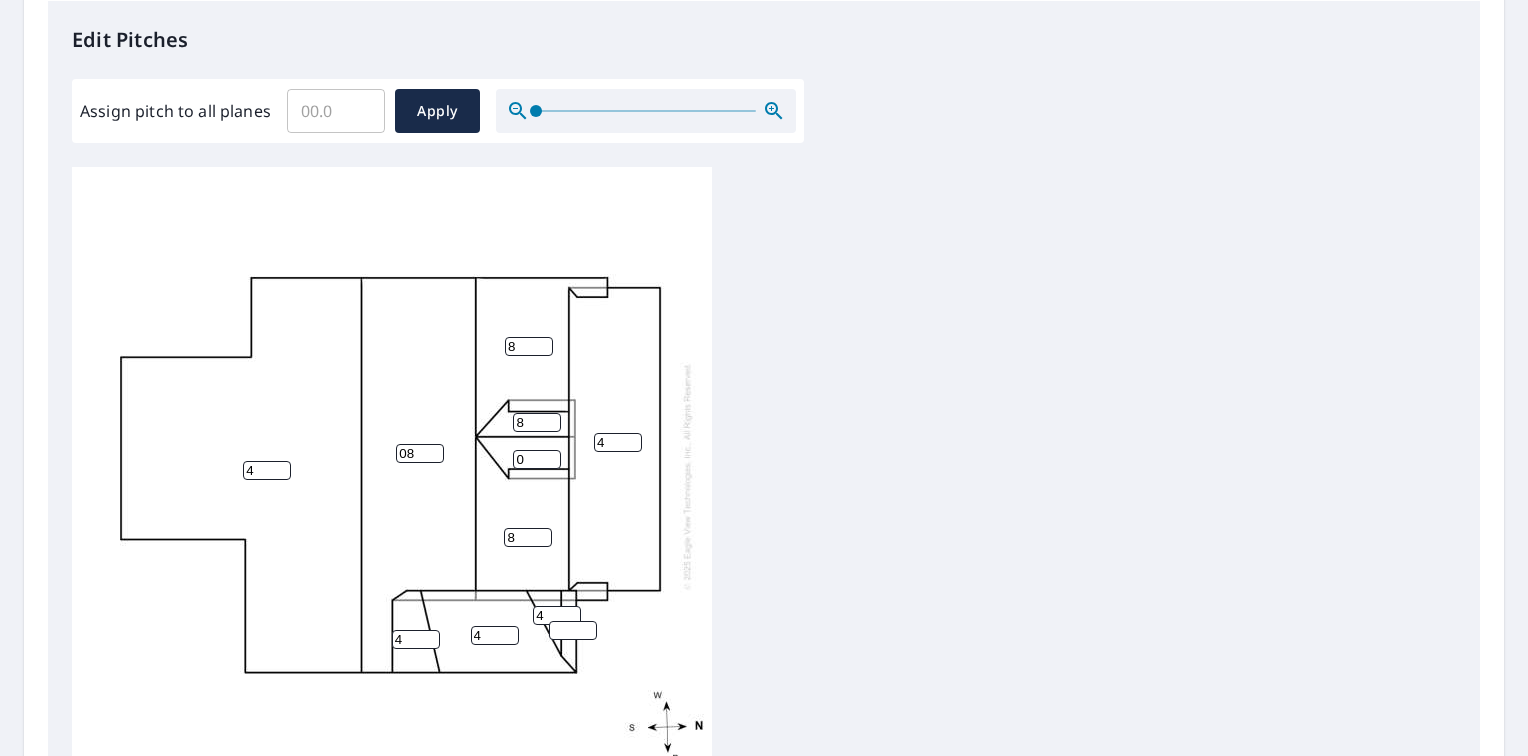 type on "7" 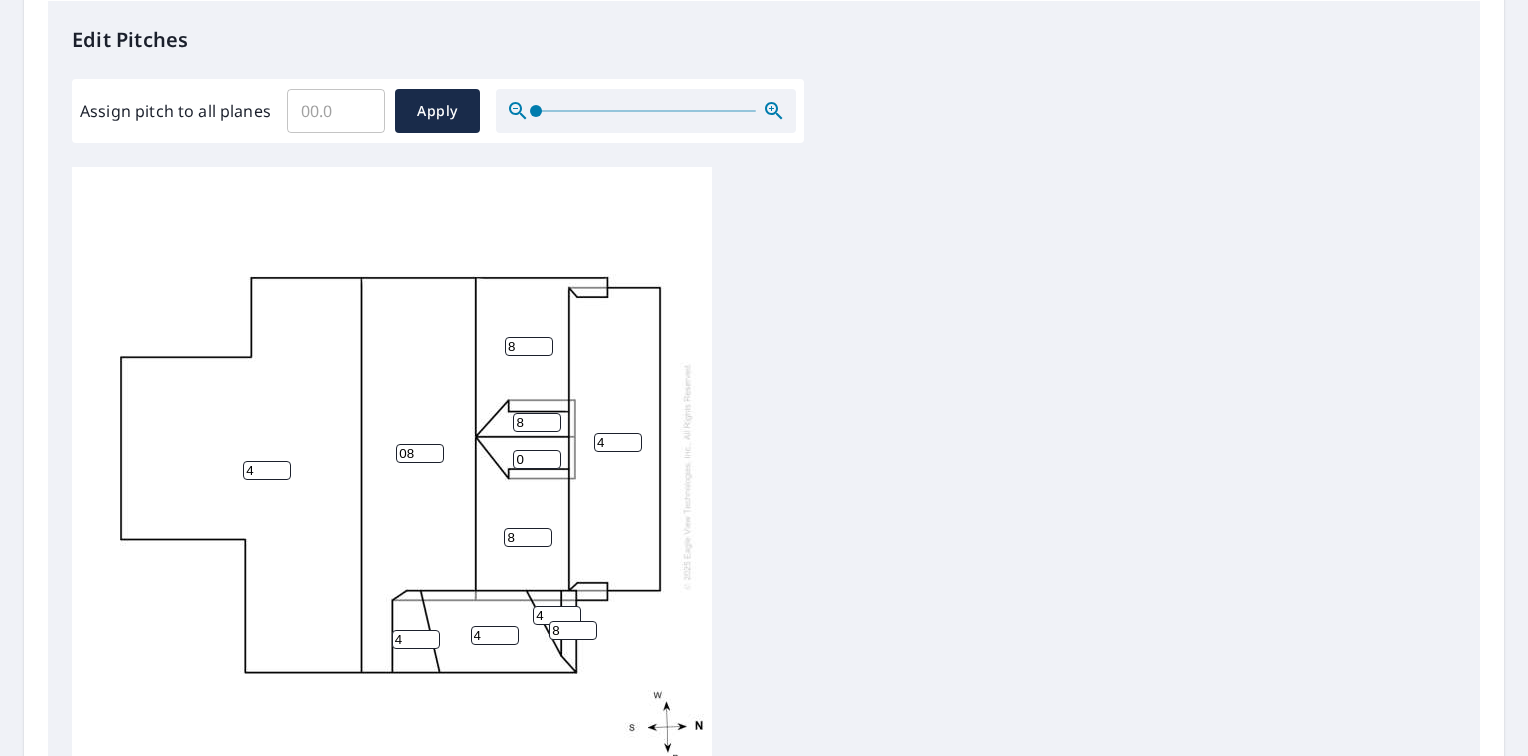 type on "8" 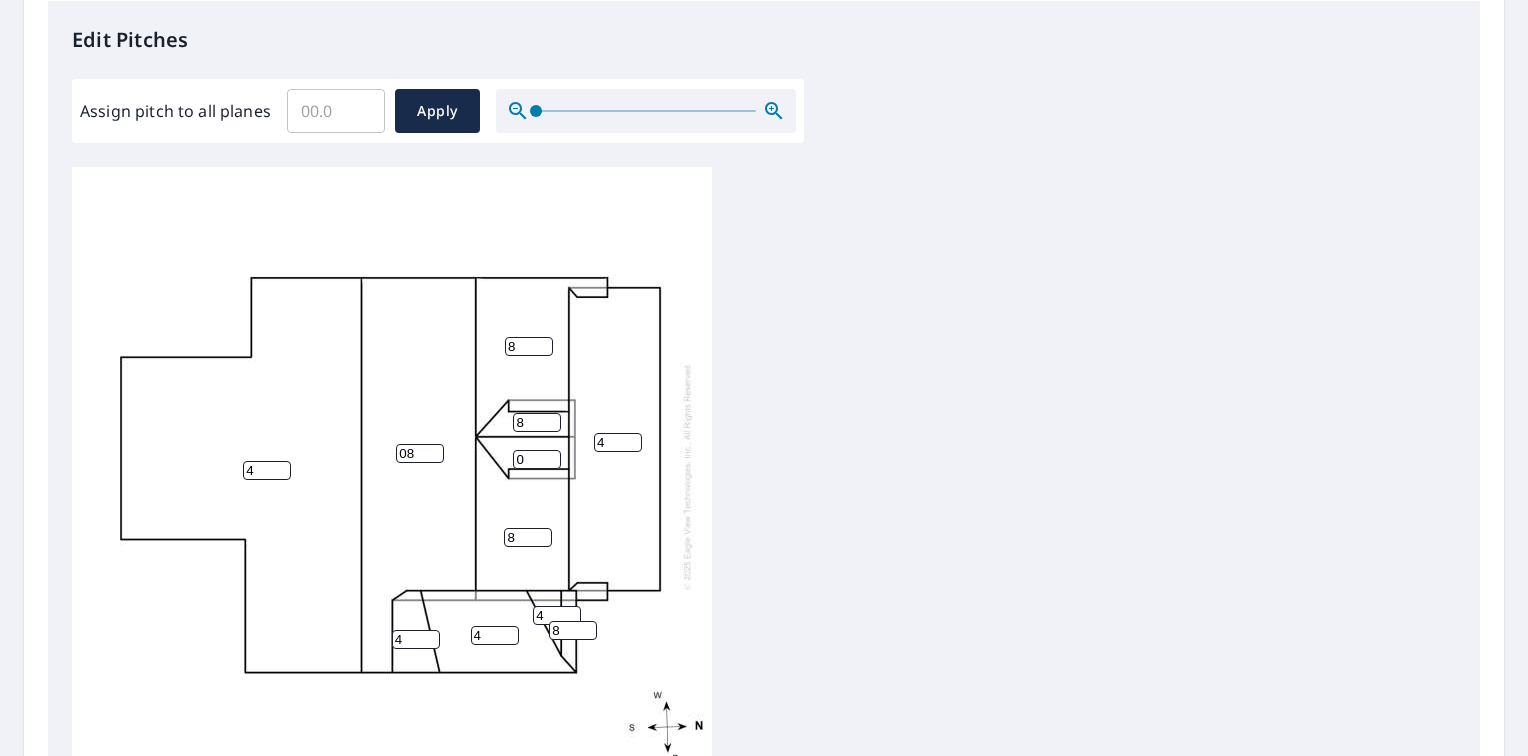 click on "0" at bounding box center [537, 459] 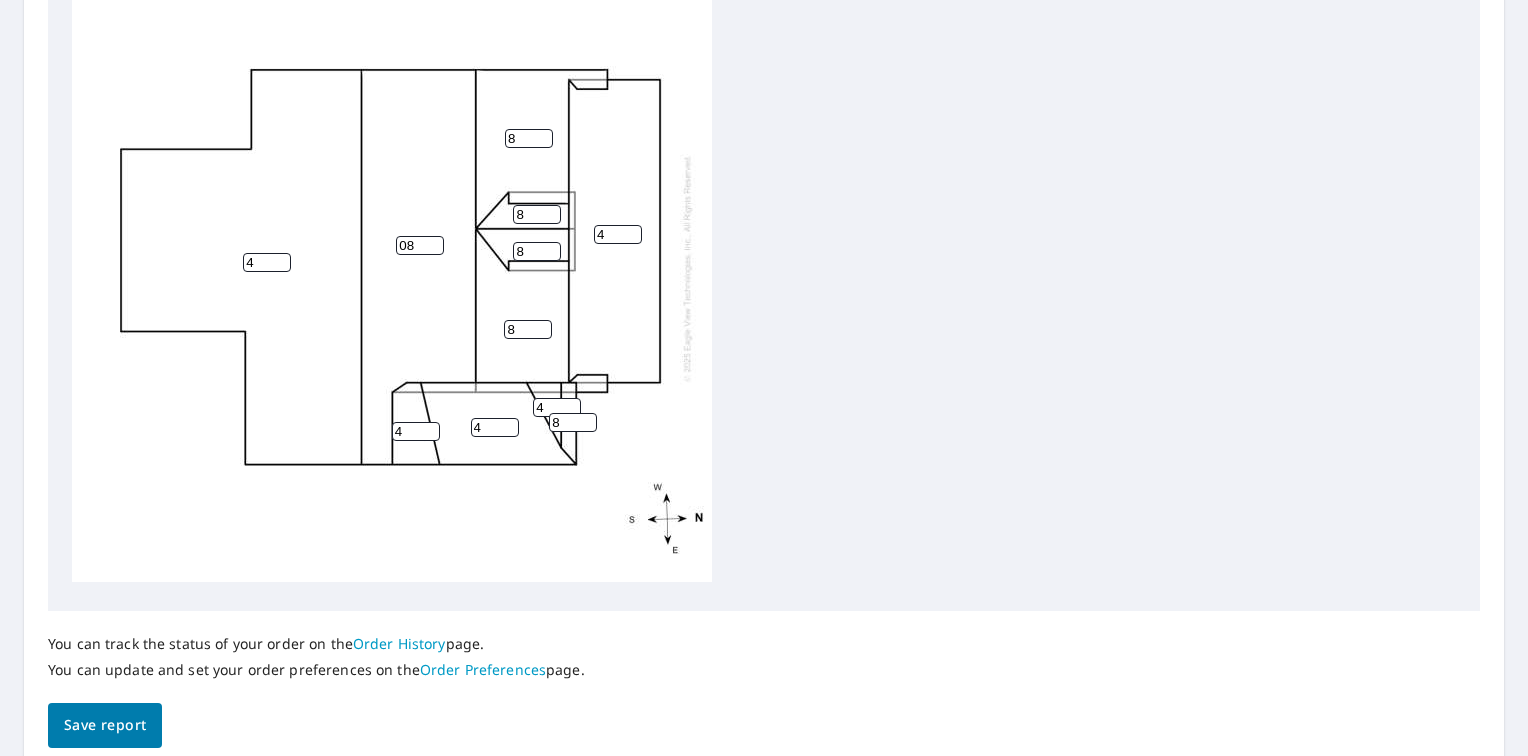 scroll, scrollTop: 751, scrollLeft: 0, axis: vertical 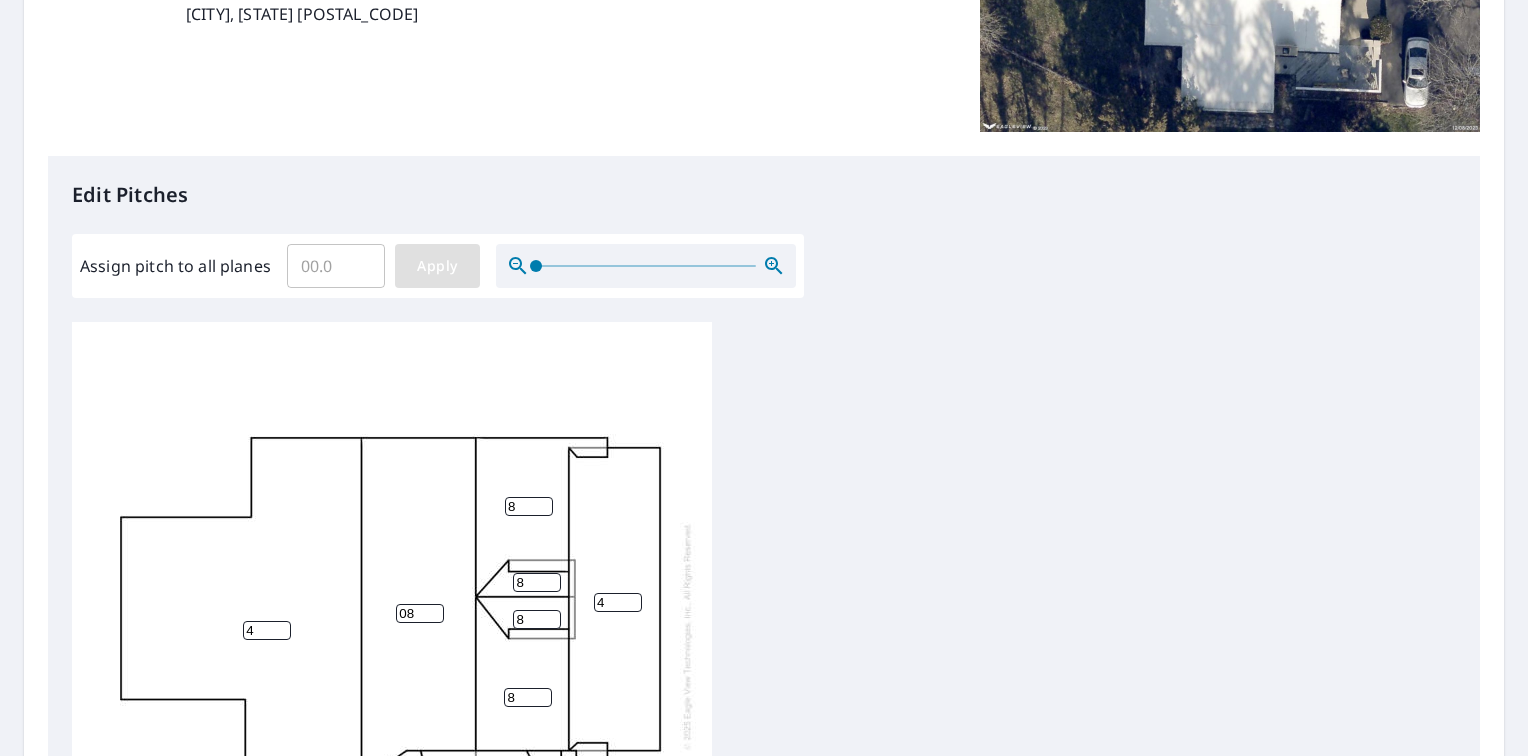 type on "8" 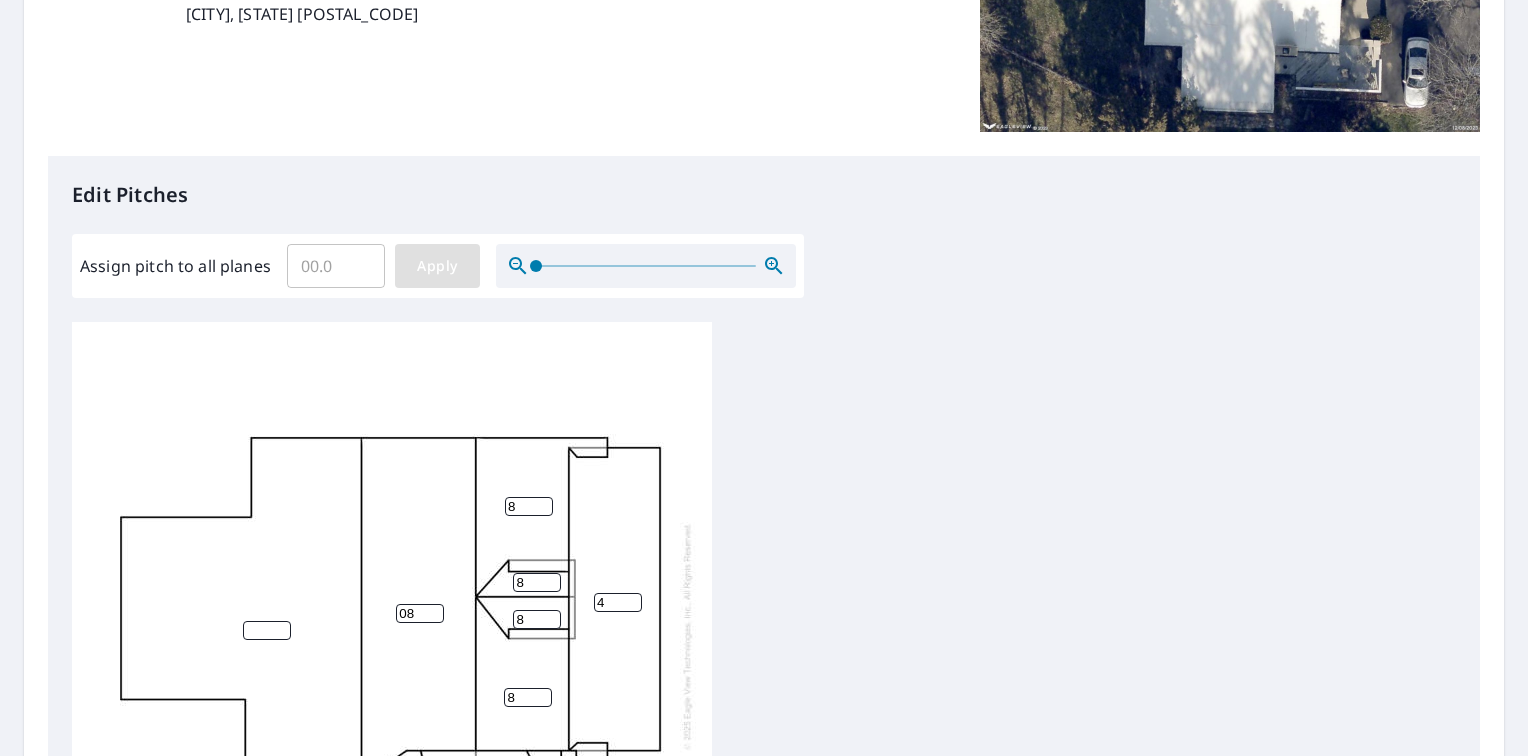 type 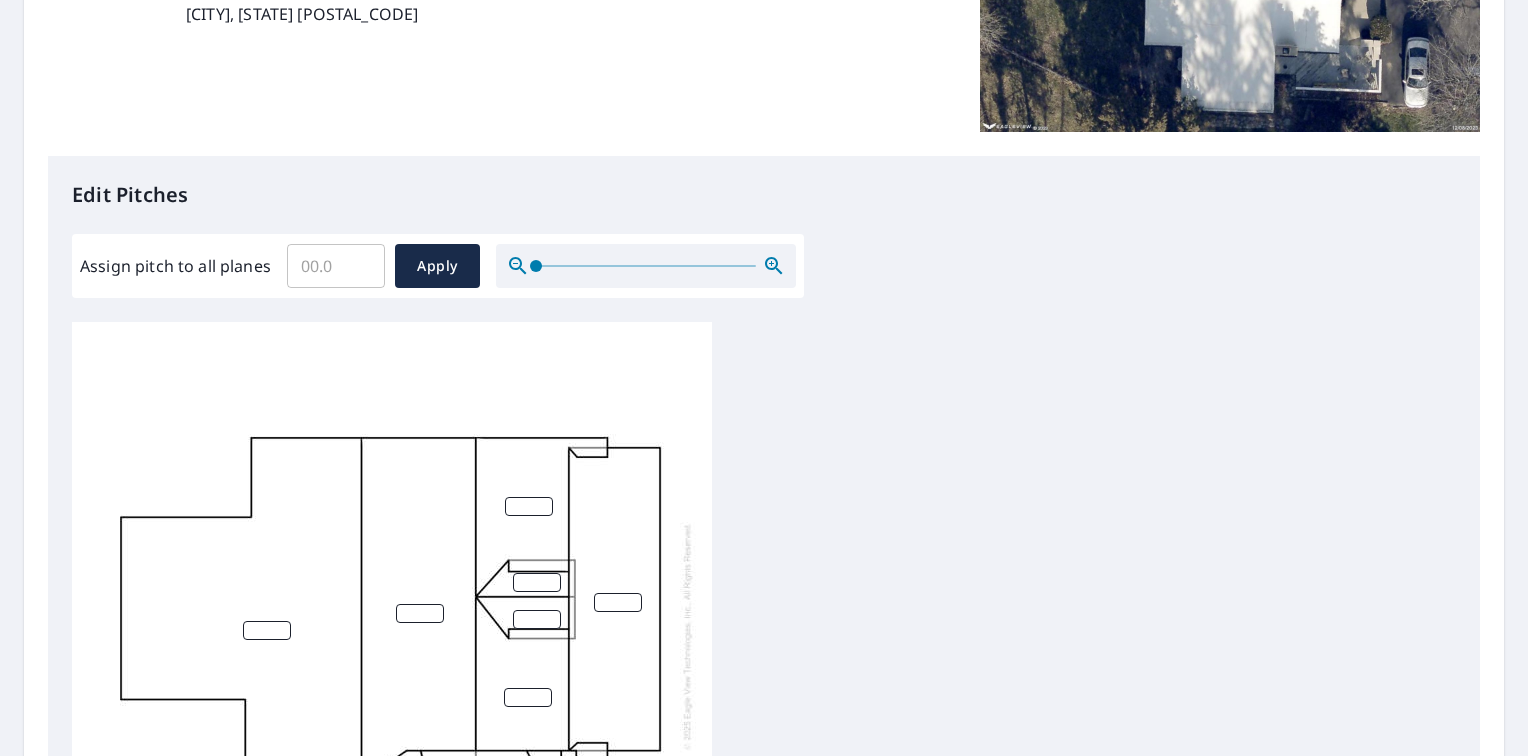 scroll, scrollTop: 20, scrollLeft: 0, axis: vertical 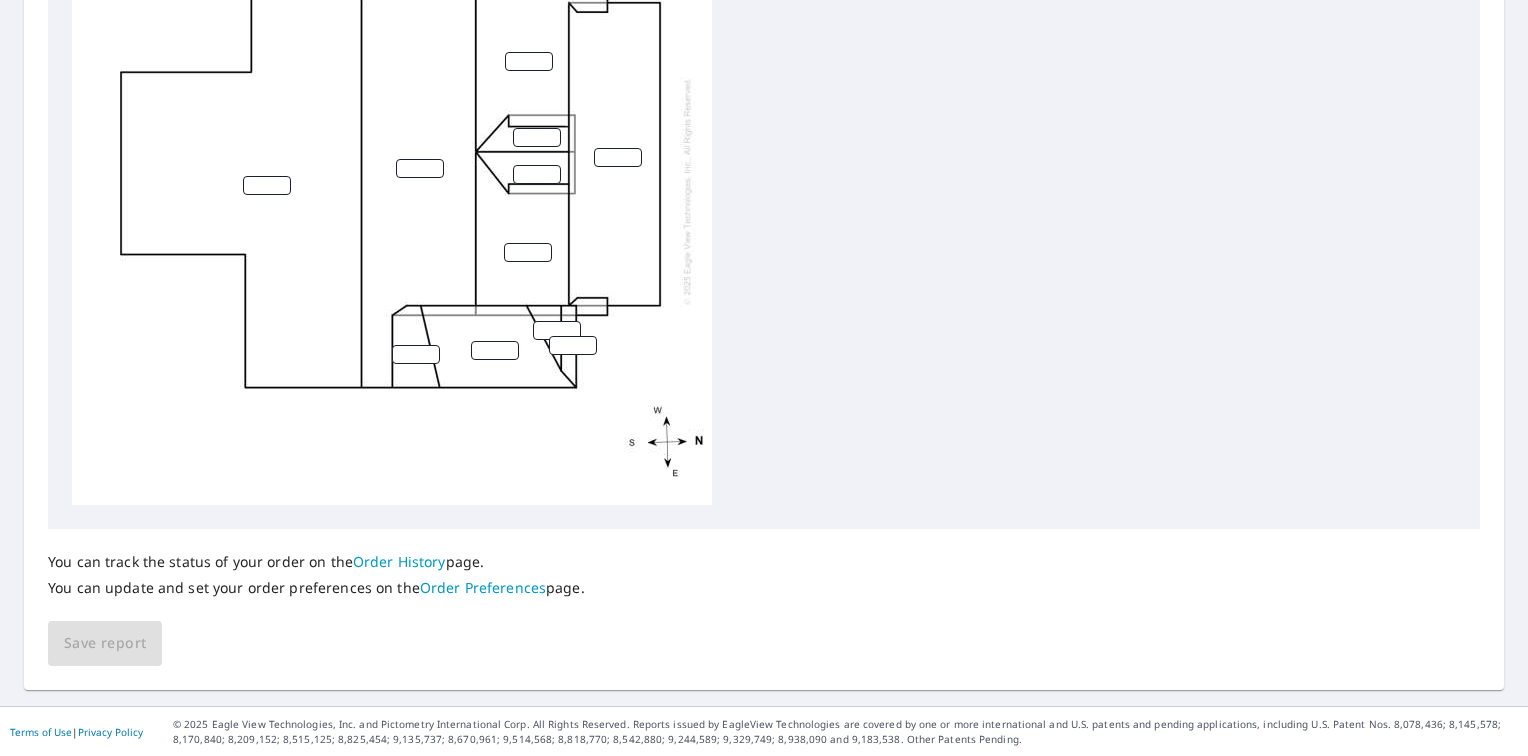click at bounding box center [267, 185] 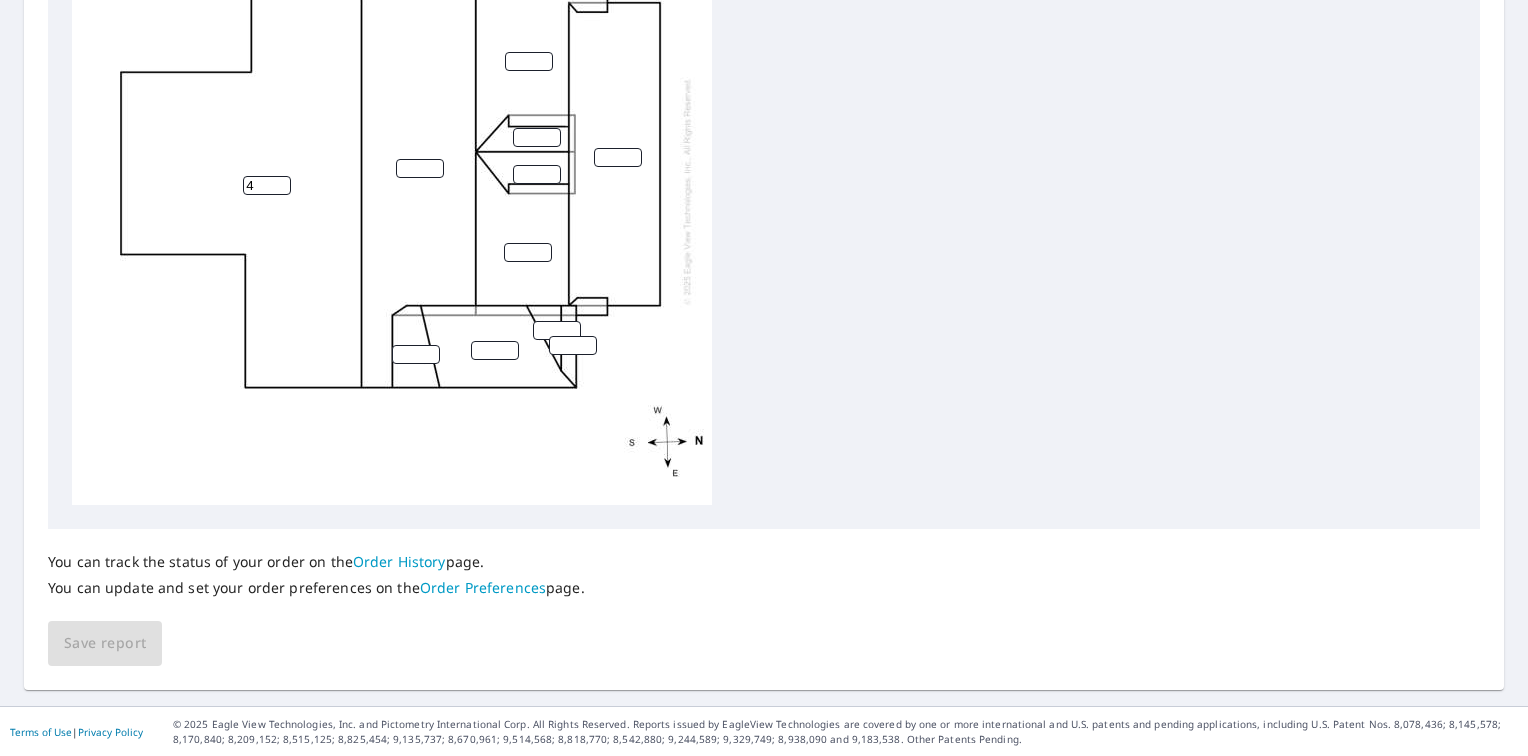 type on "4" 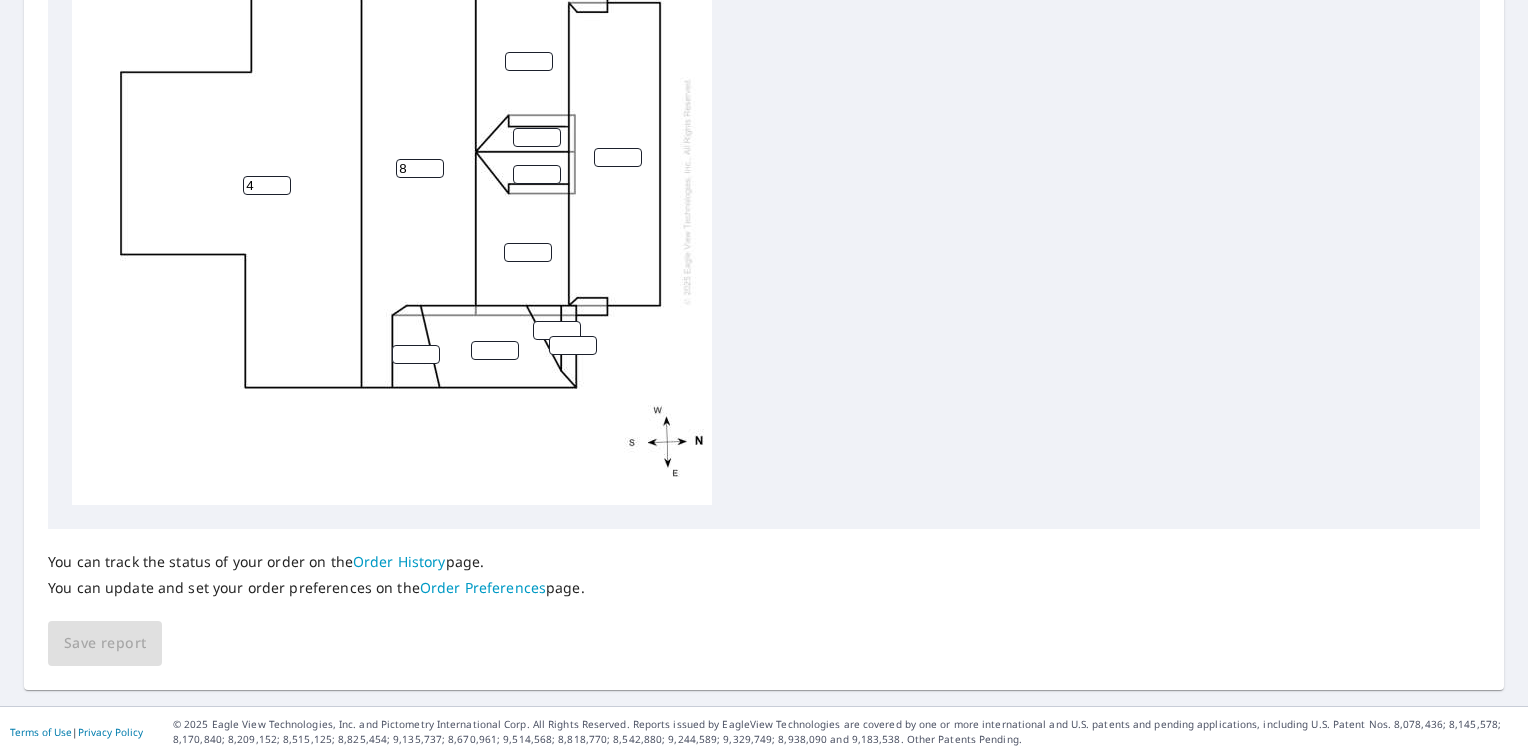 type on "8" 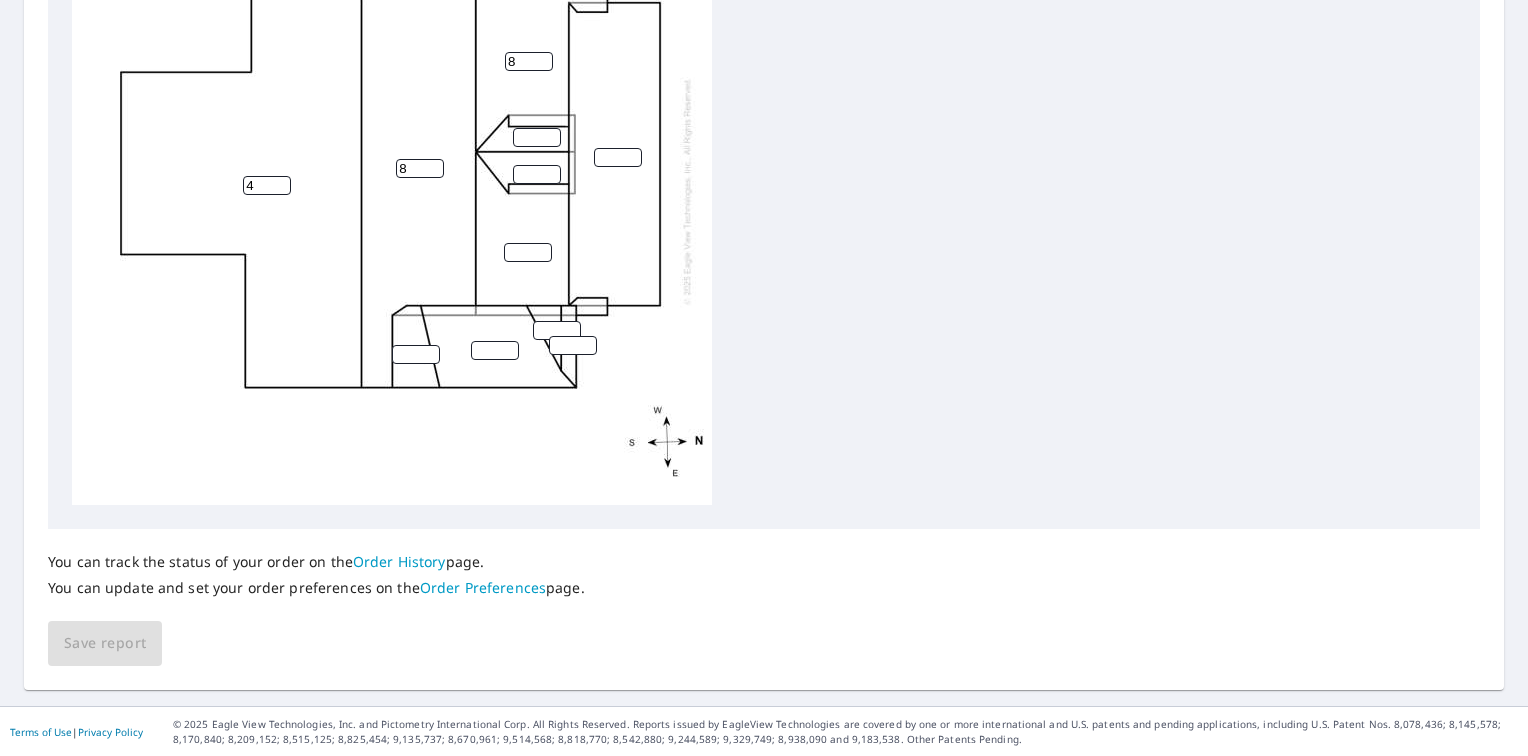 type on "8" 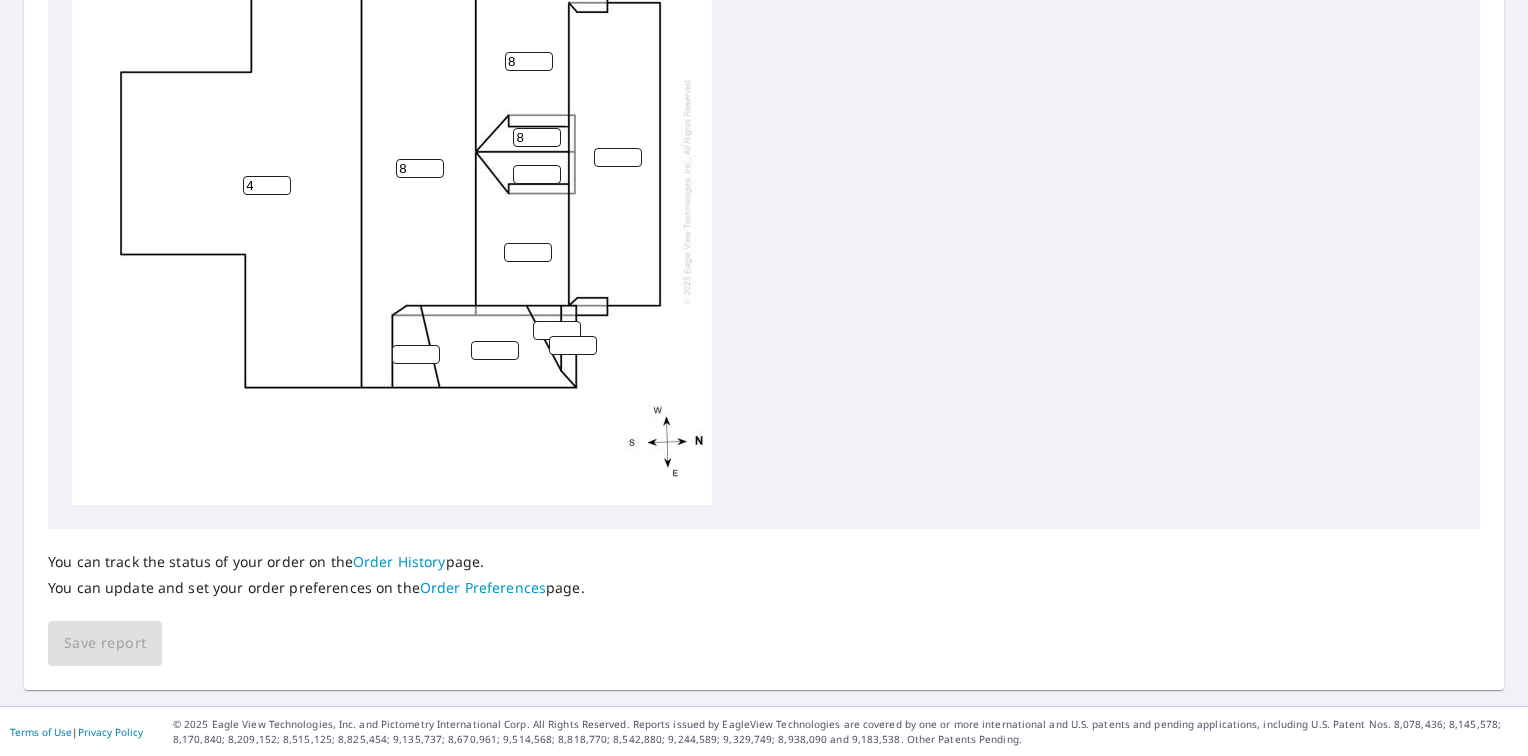 type on "8" 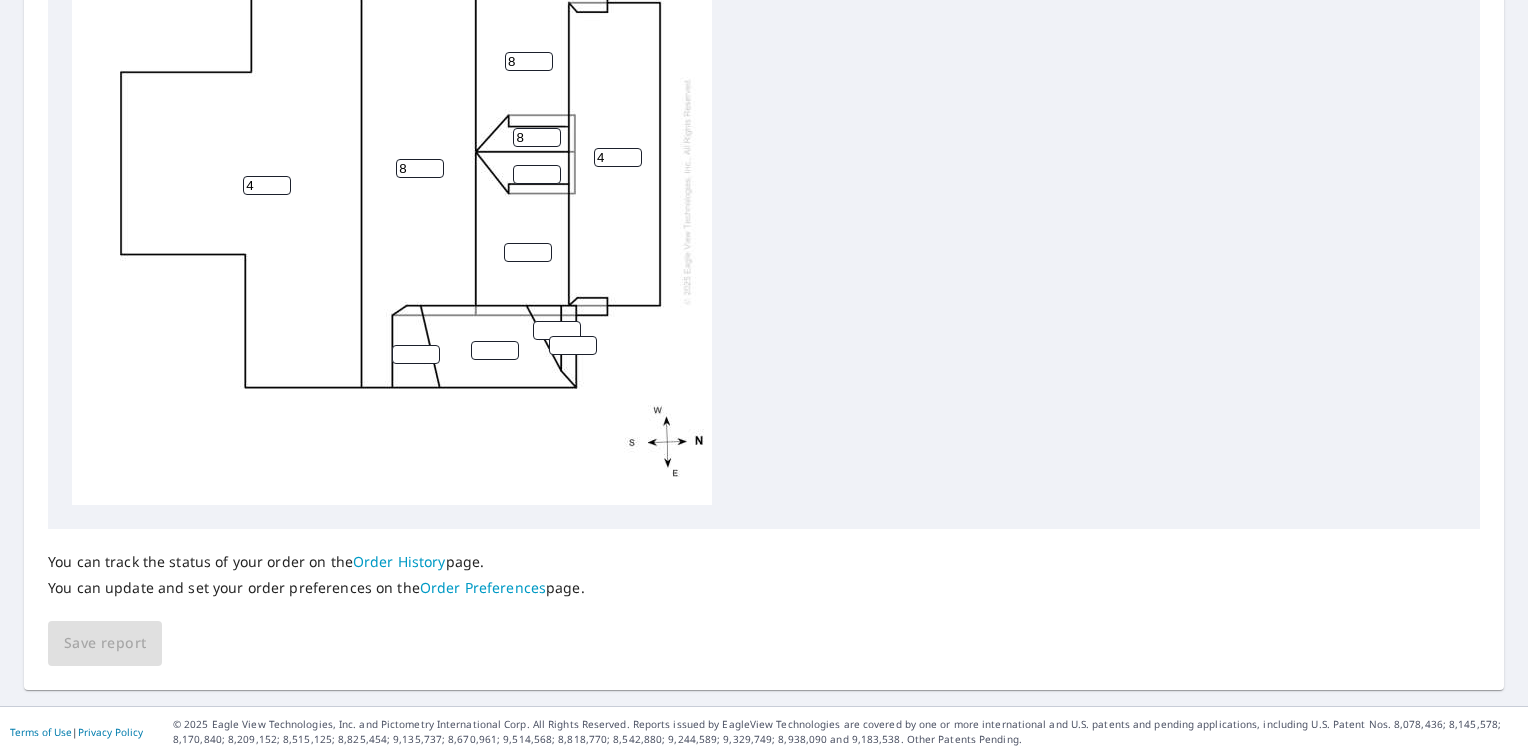 type on "4" 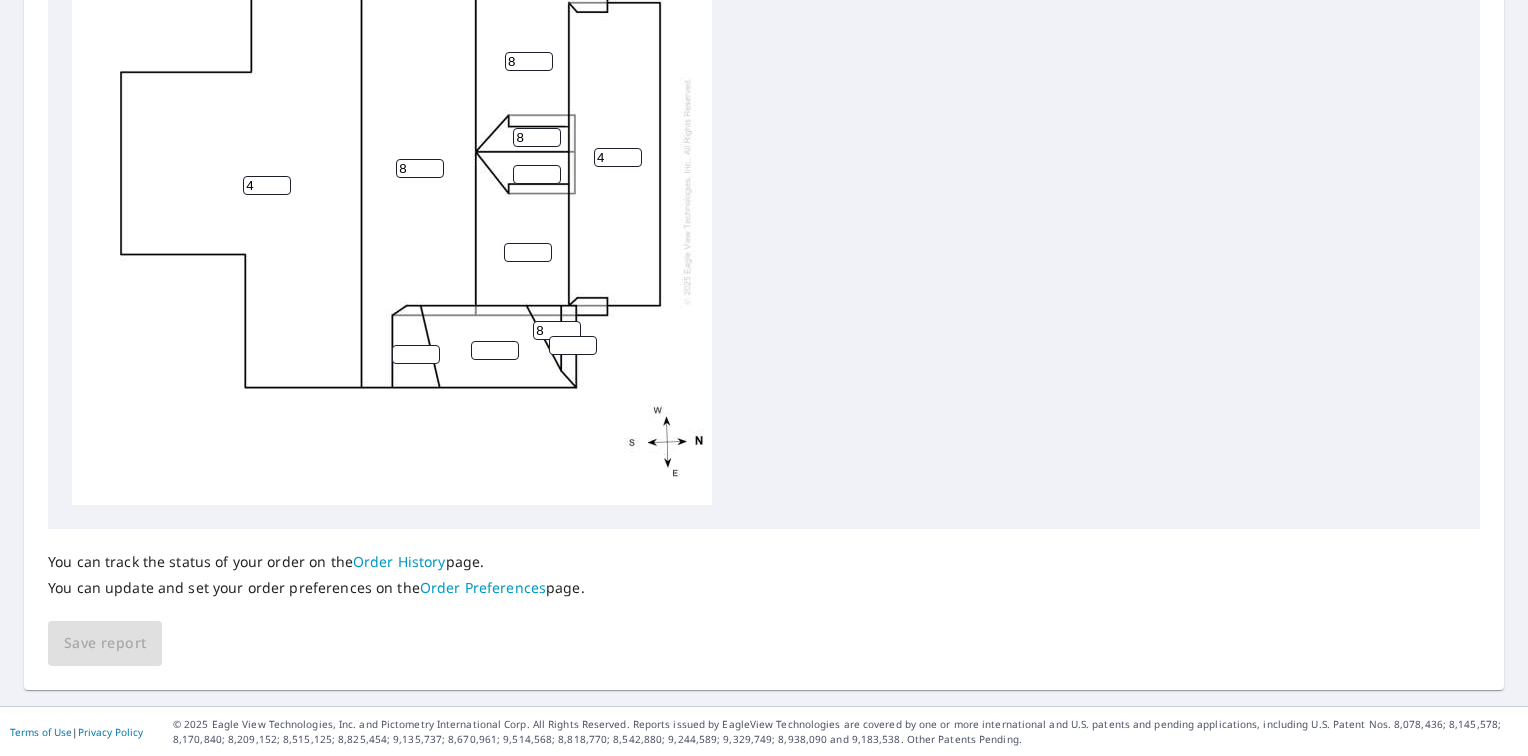 type on "8" 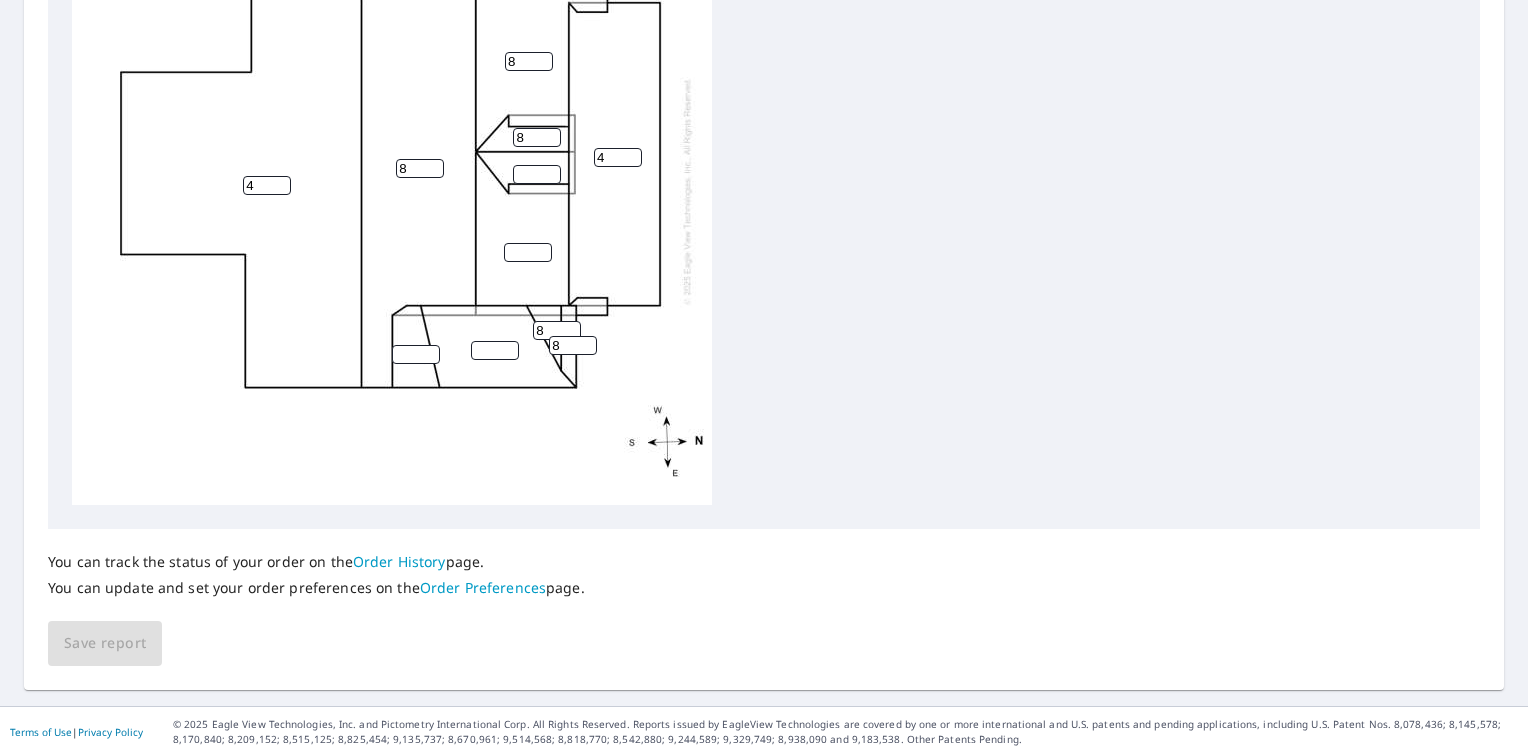 type on "8" 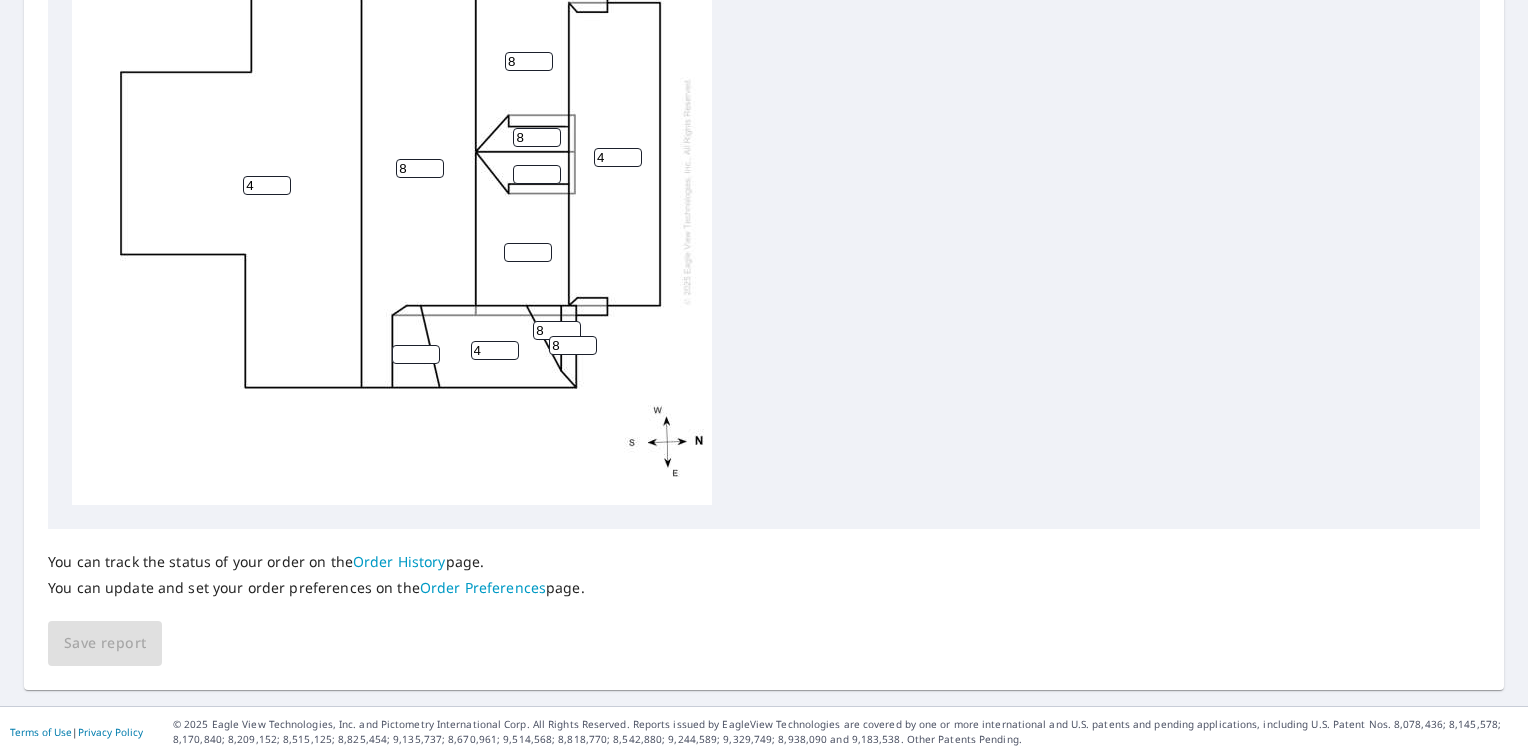 type on "4" 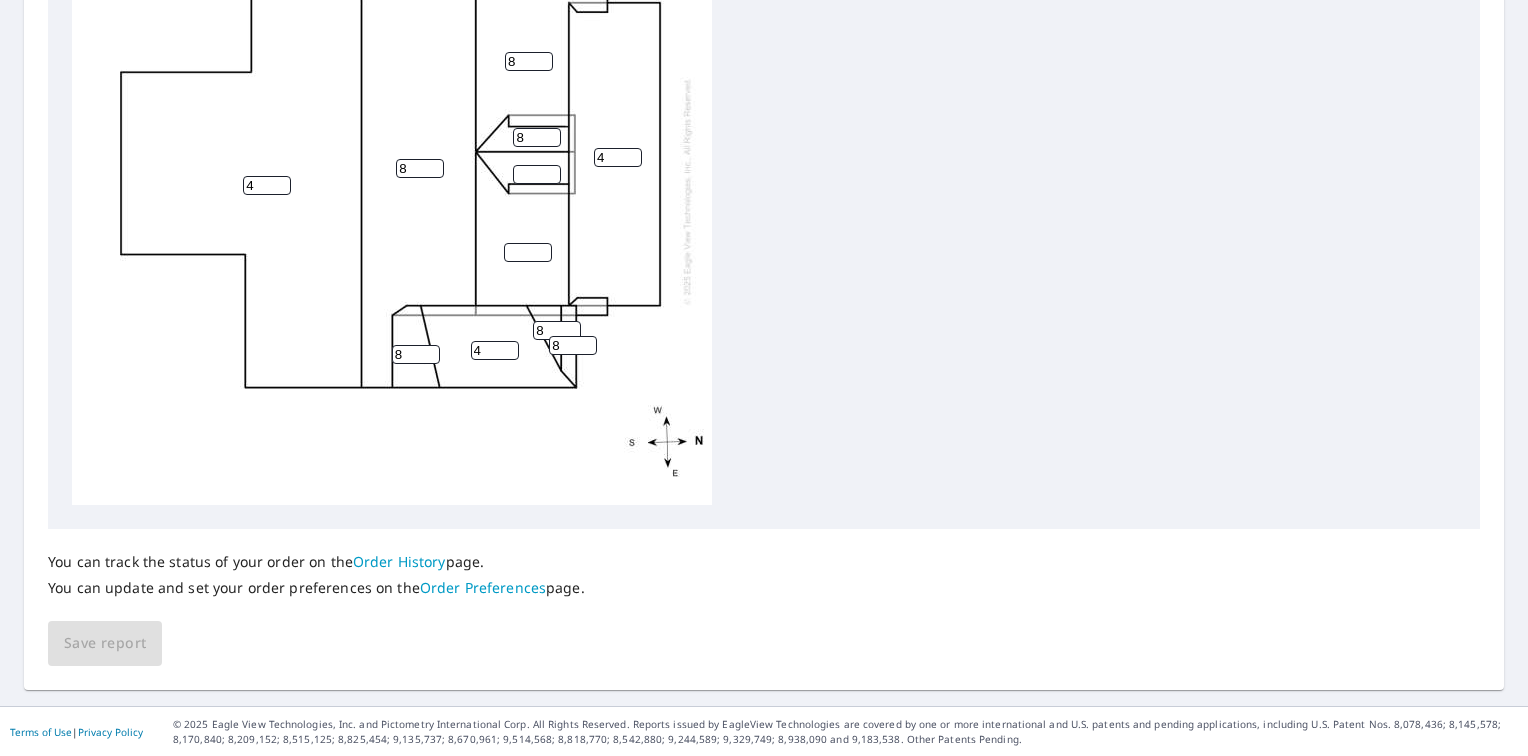 type on "8" 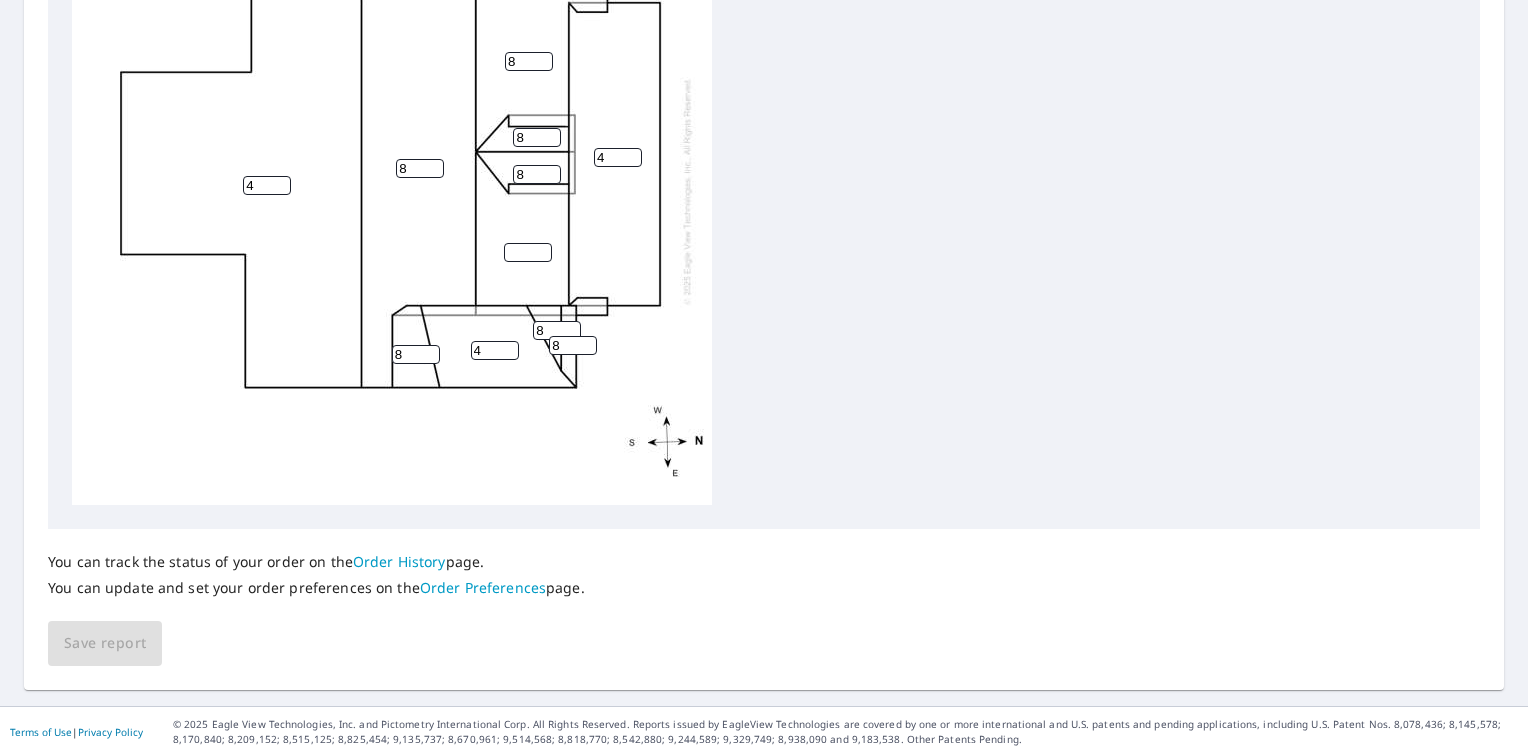 type on "8" 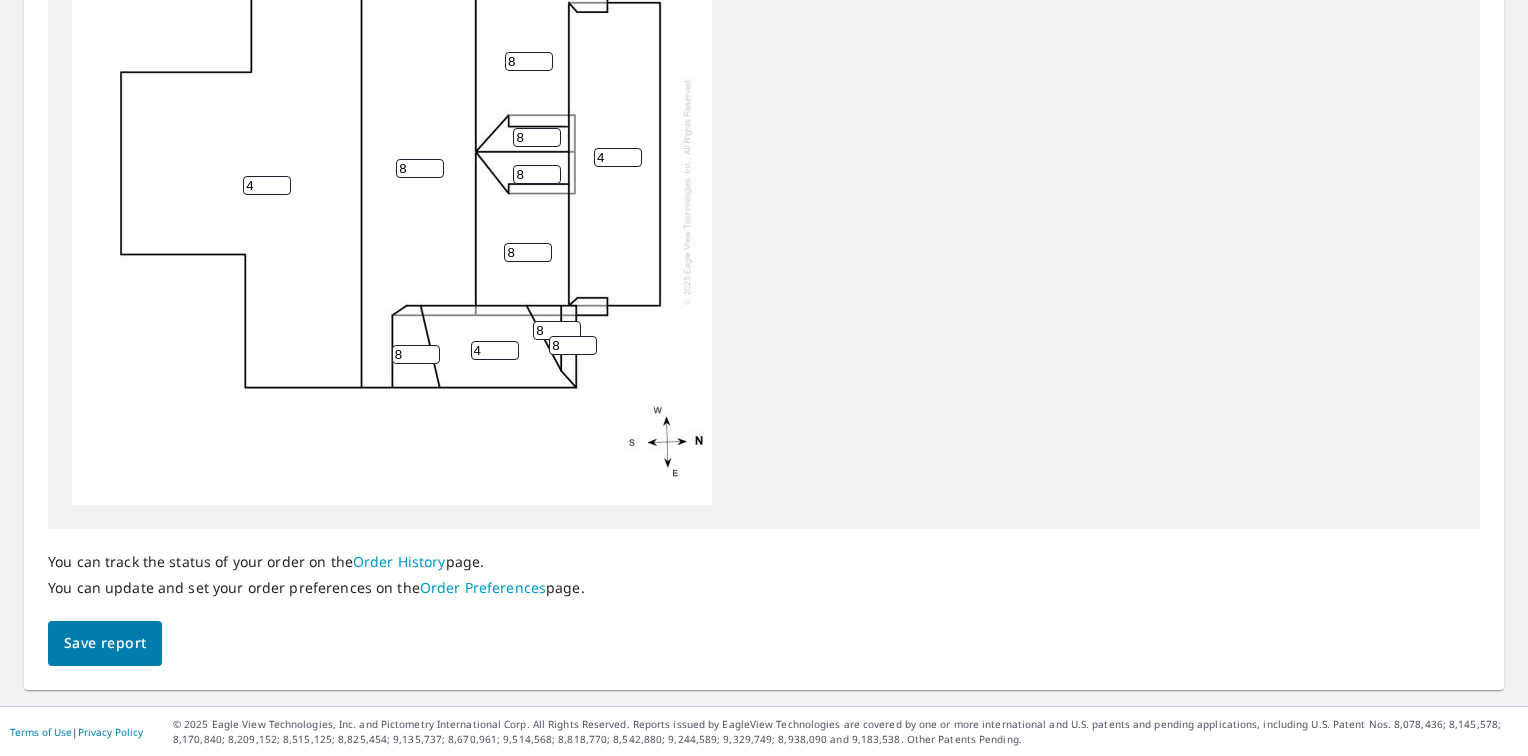 type on "8" 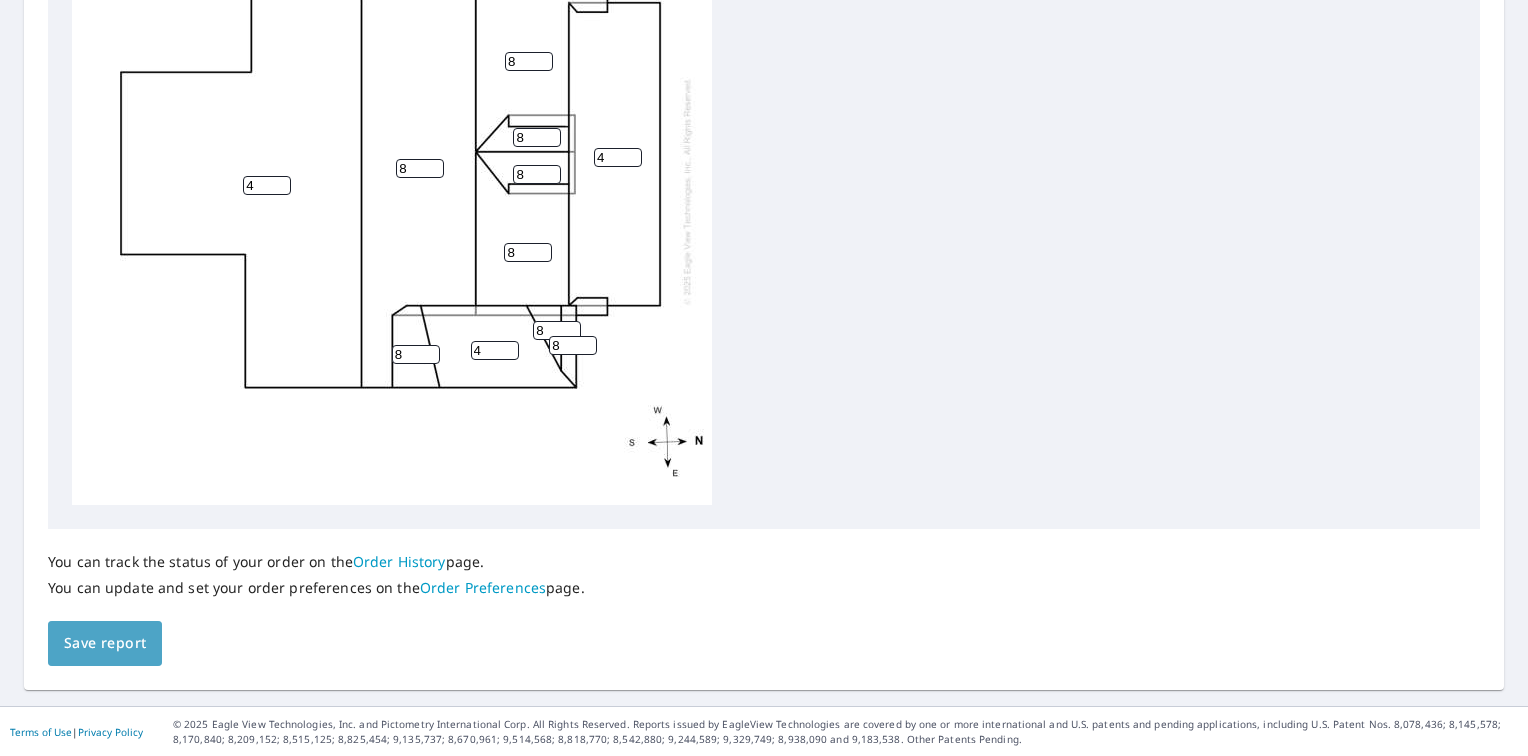 click on "Save report" at bounding box center (105, 643) 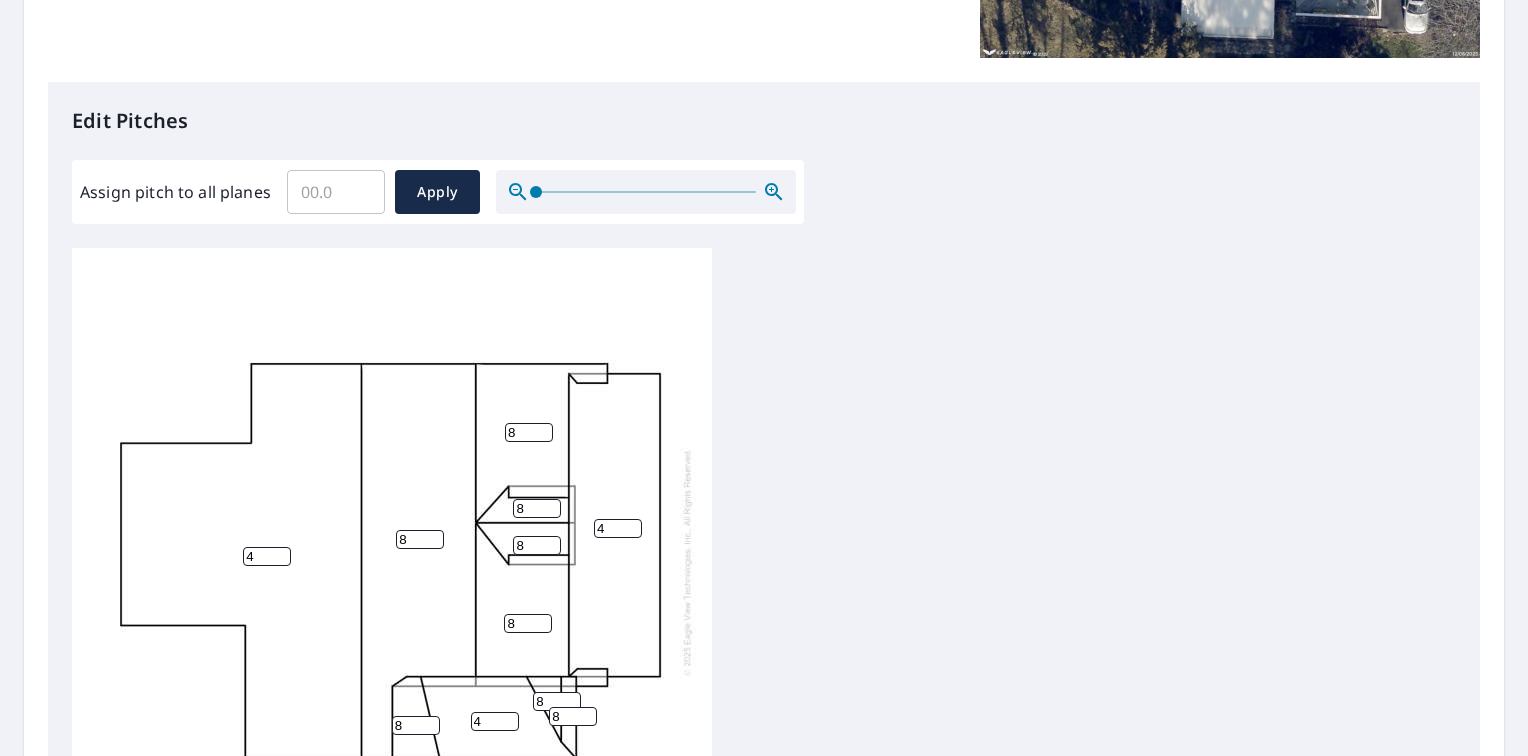 scroll, scrollTop: 454, scrollLeft: 0, axis: vertical 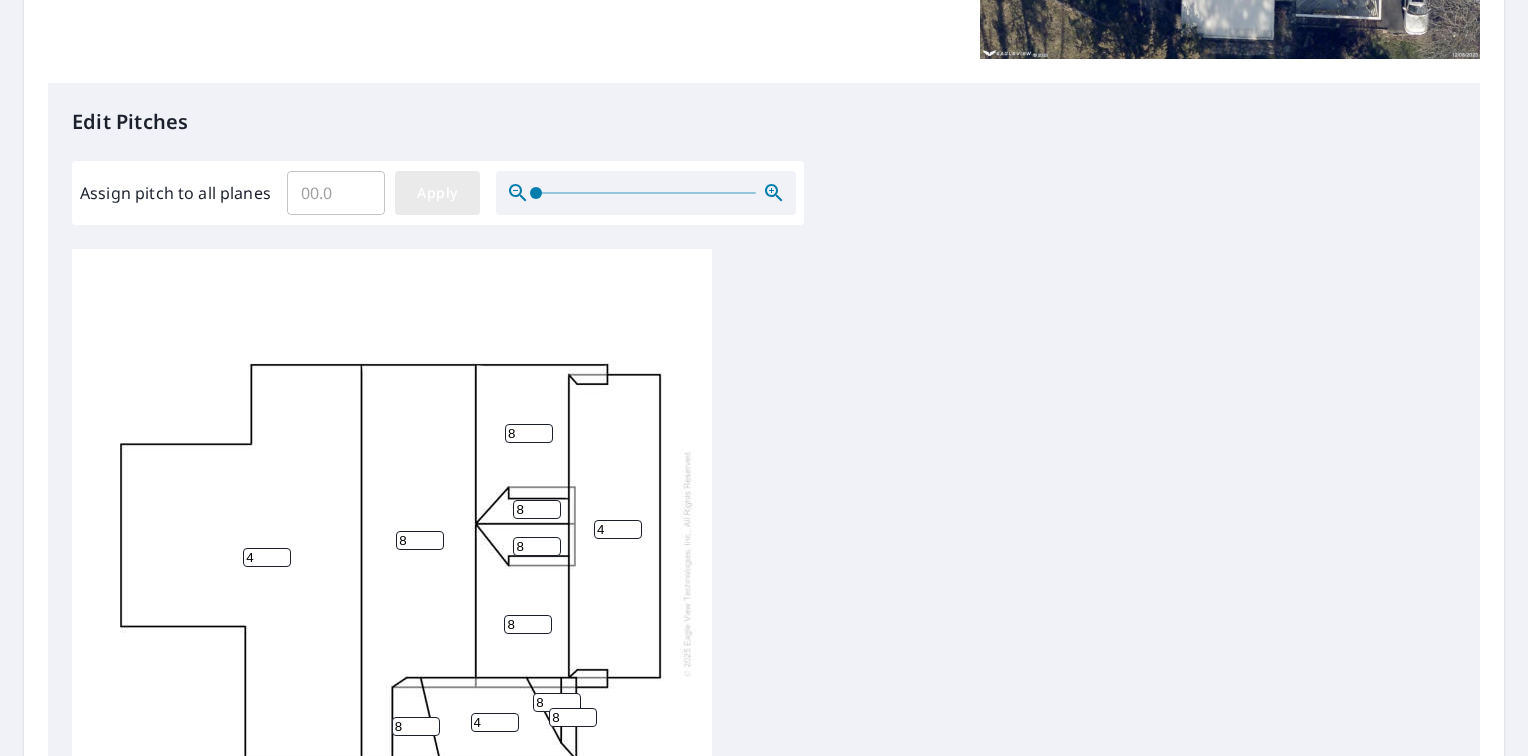 click on "Apply" at bounding box center (437, 193) 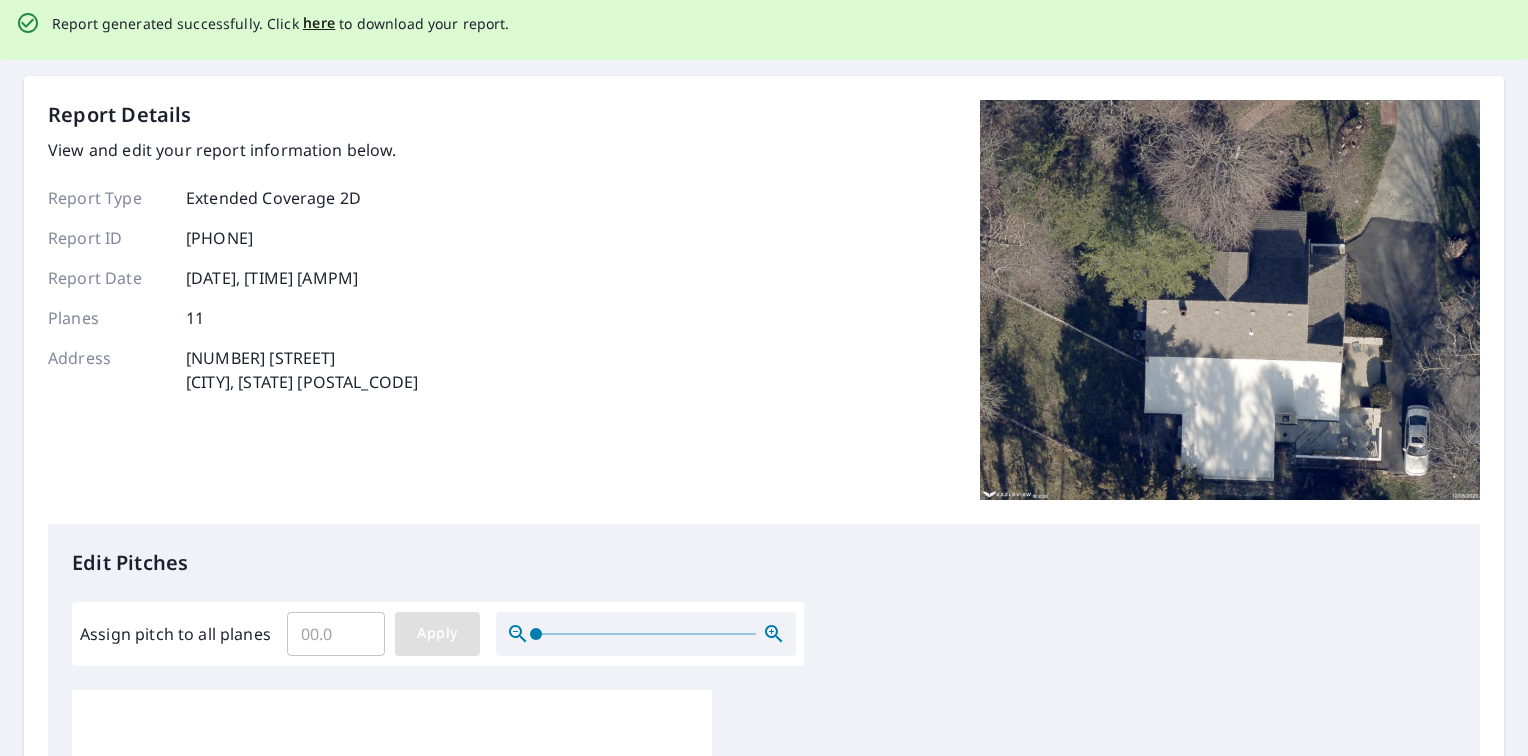 scroll, scrollTop: 0, scrollLeft: 0, axis: both 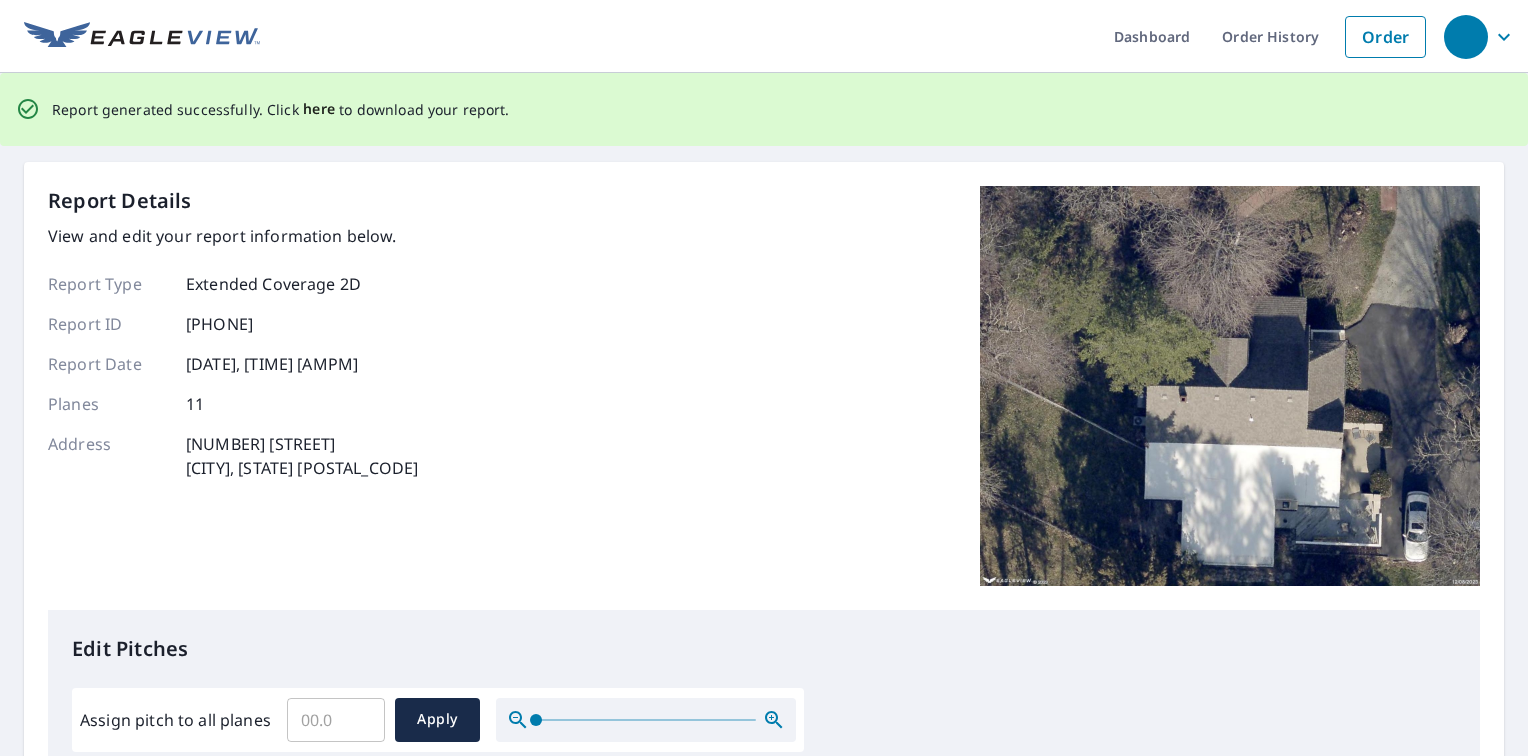click on "here" at bounding box center (319, 109) 